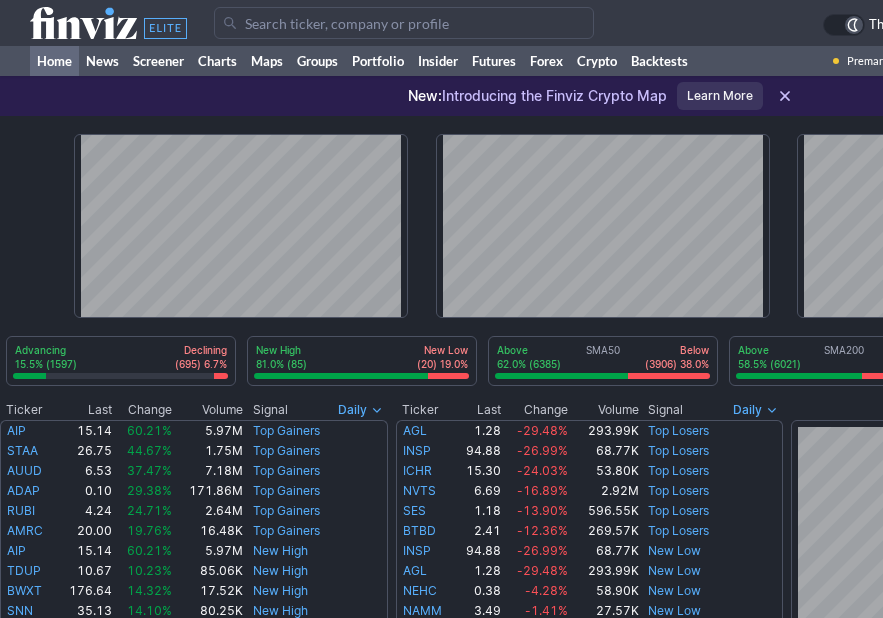 scroll, scrollTop: 0, scrollLeft: 0, axis: both 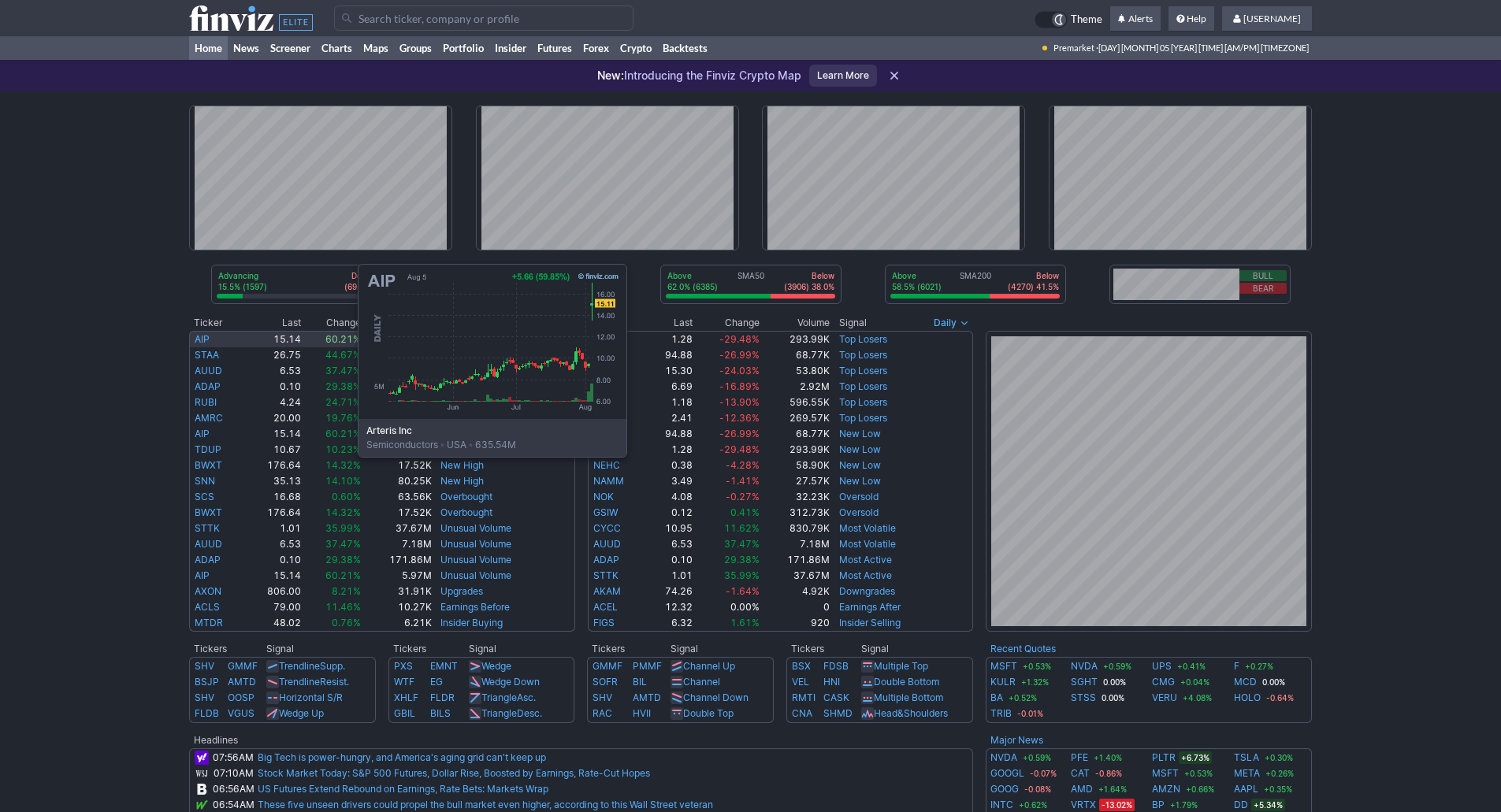 click on "AIP" at bounding box center [202, 339] 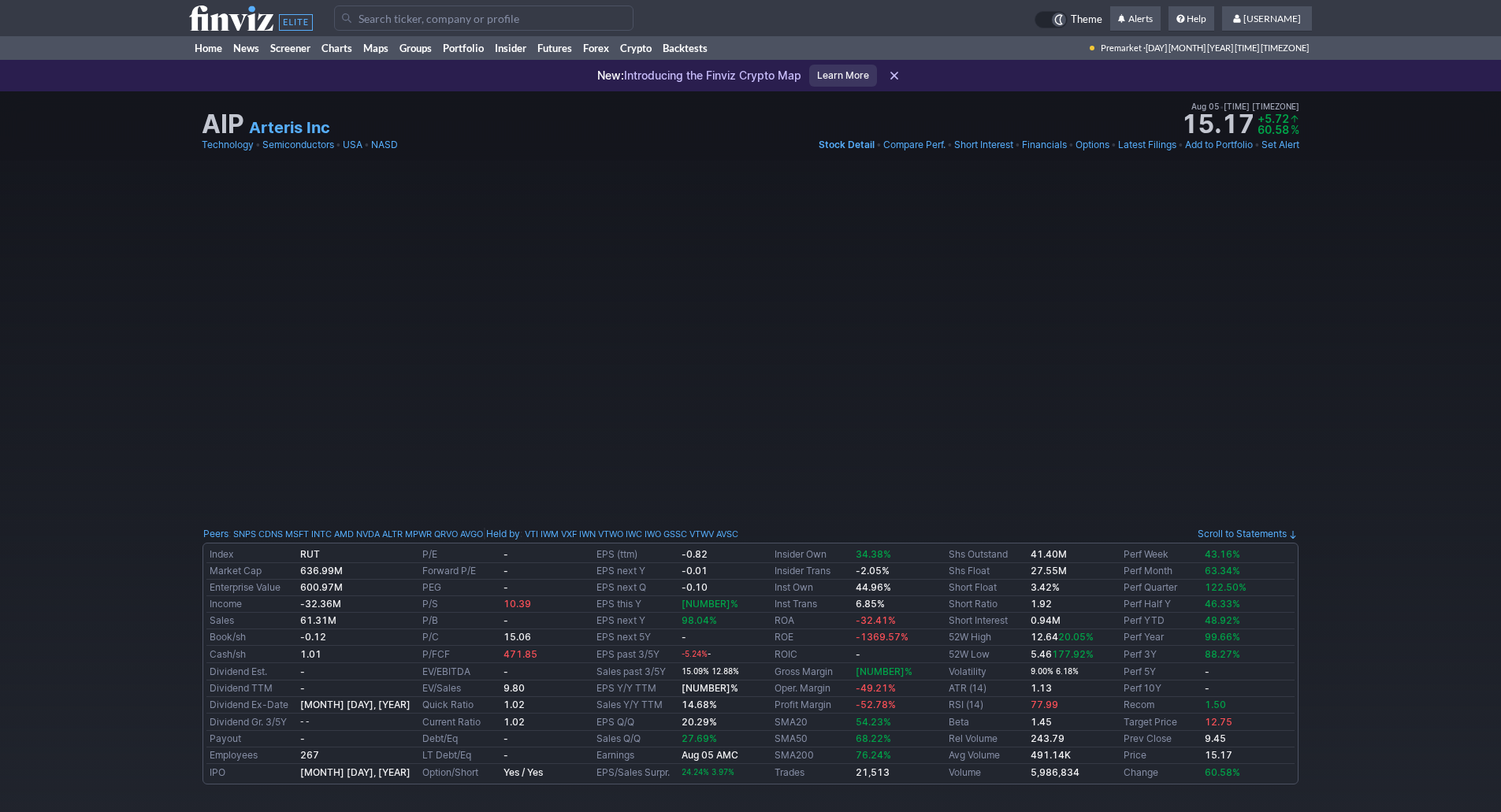 scroll, scrollTop: 0, scrollLeft: 0, axis: both 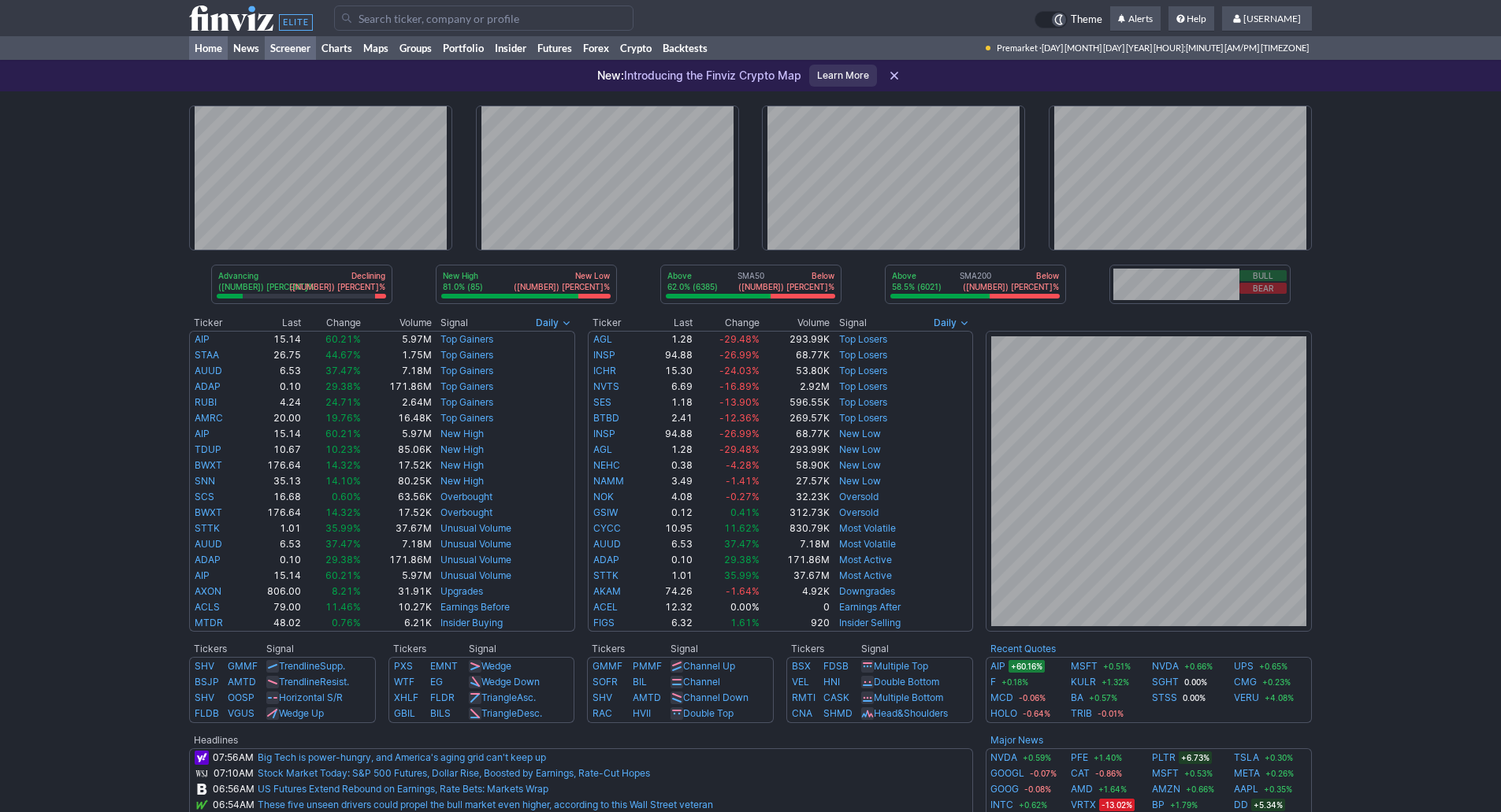 click on "Screener" at bounding box center [290, 48] 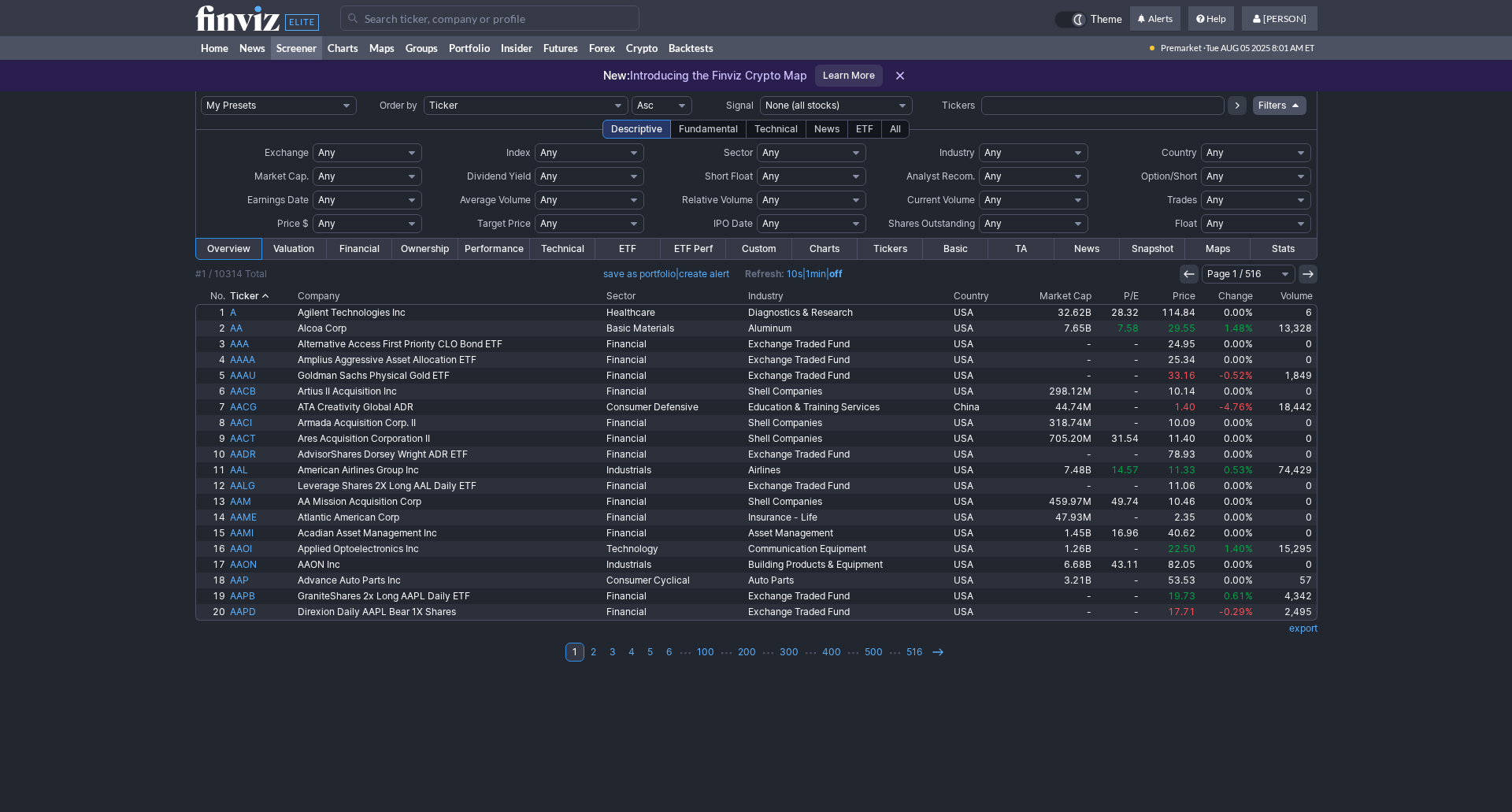 scroll, scrollTop: 0, scrollLeft: 0, axis: both 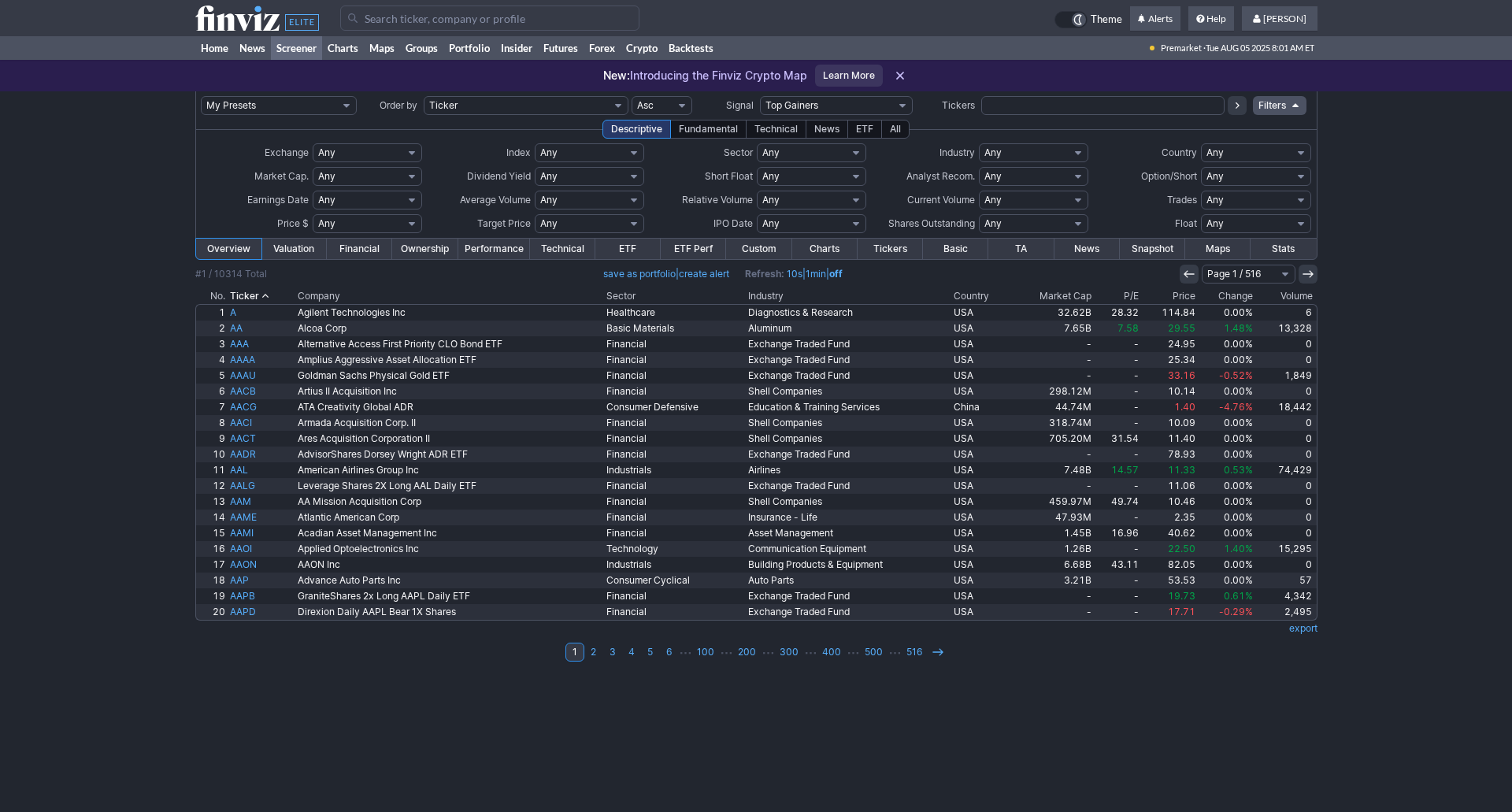 click on "None (all stocks) Top Gainers Top Gainers 1M Top Gainers 2M Top Gainers 3M Top Gainers 5M Top Gainers 10M Top Gainers 15M Top Gainers 30M Top Gainers 1H Top Gainers 2H Top Gainers 4H Top Losers Top Losers 1M Top Losers 2M Top Losers 3M Top Losers 5M Top Losers 10M Top Losers 15M Top Losers 30M Top Losers 1H Top Losers 2H Top Losers 4H New High New Low Most Volatile Most Active Unusual Volume Overbought Oversold Downgrades Upgrades Earnings Before Earnings After Recent Insider Buying Recent Insider Selling Major News Horizontal S/R TL Resistance TL Support Wedge Up Wedge Down Triangle Ascending Triangle Descending Wedge Channel Up Channel Down Channel Double Top Double Bottom Multiple Top Multiple Bottom Head & Shoulders Head & Shoulders Inverse Halted Short Sale Restricted" at bounding box center [836, 106] 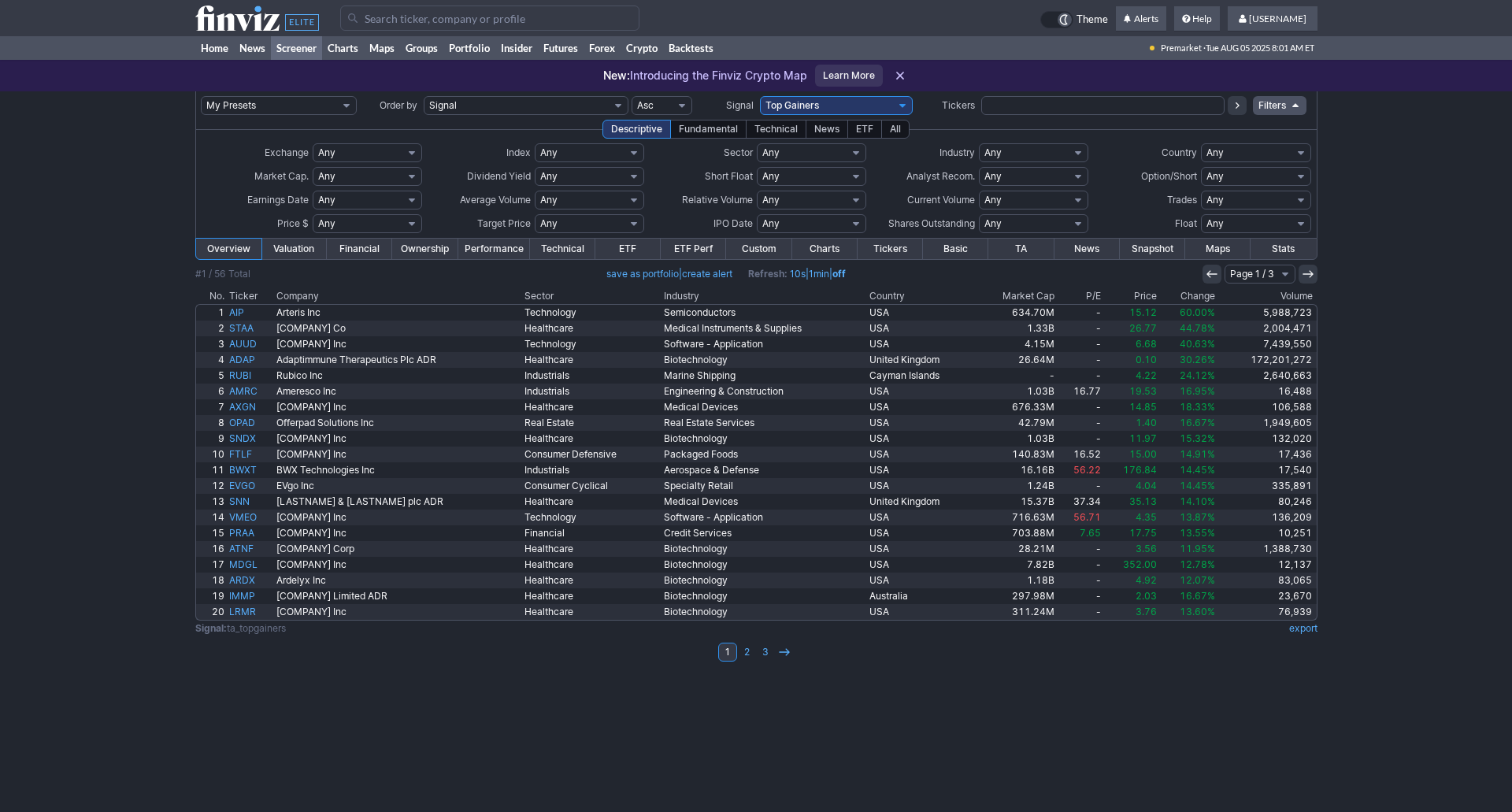 scroll, scrollTop: 0, scrollLeft: 0, axis: both 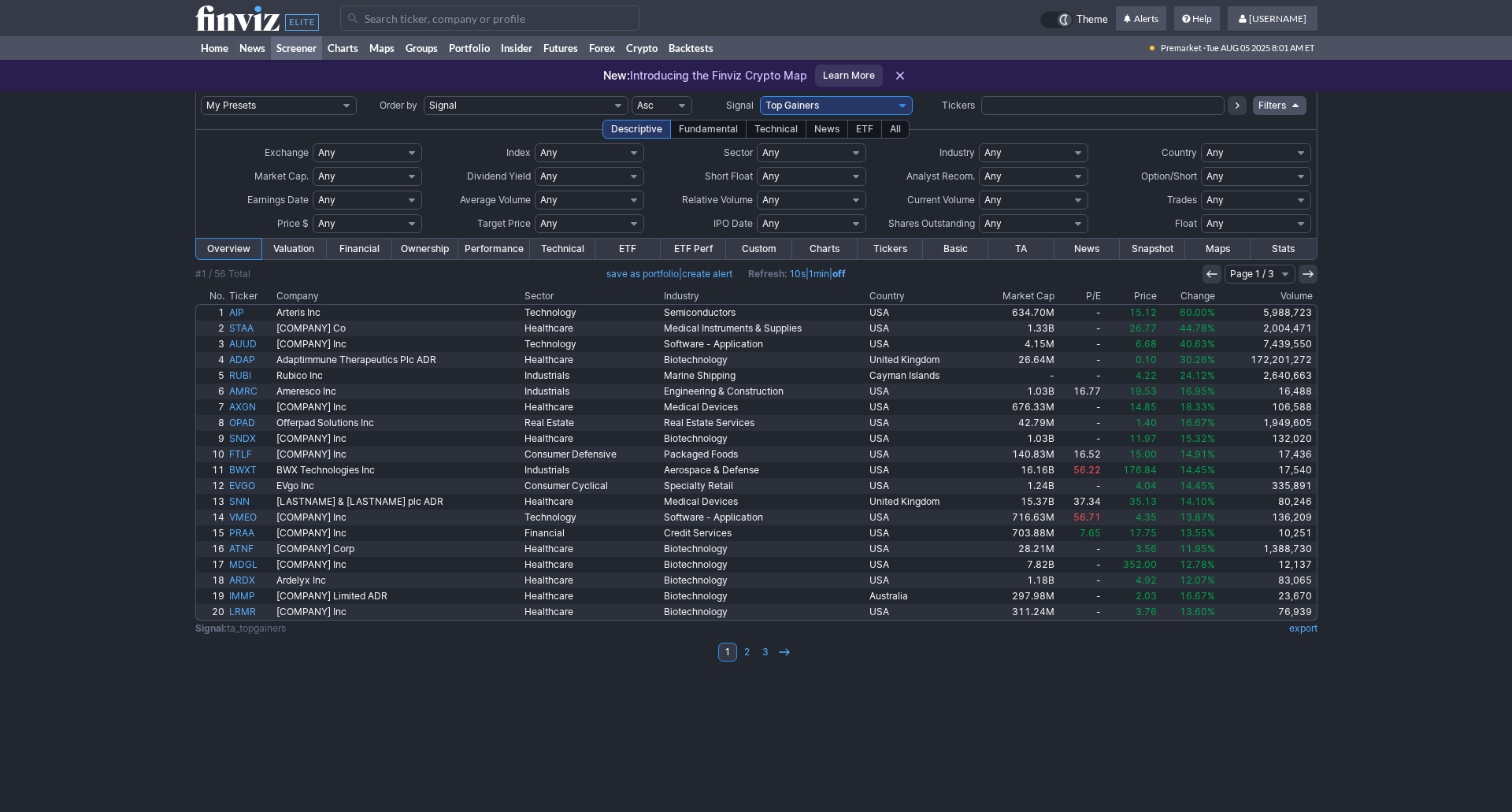 click on "Custom" at bounding box center [758, 249] 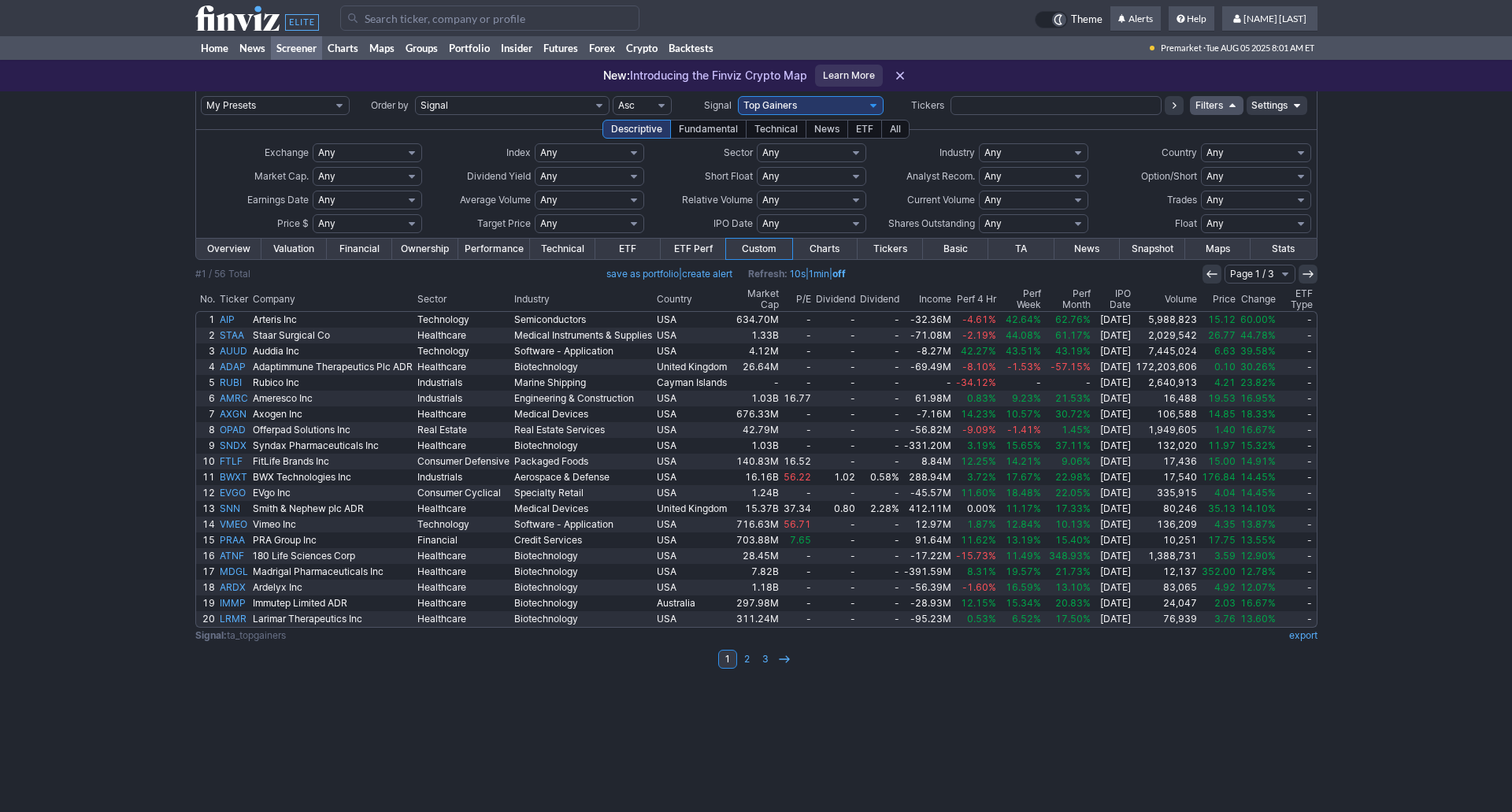 scroll, scrollTop: 0, scrollLeft: 0, axis: both 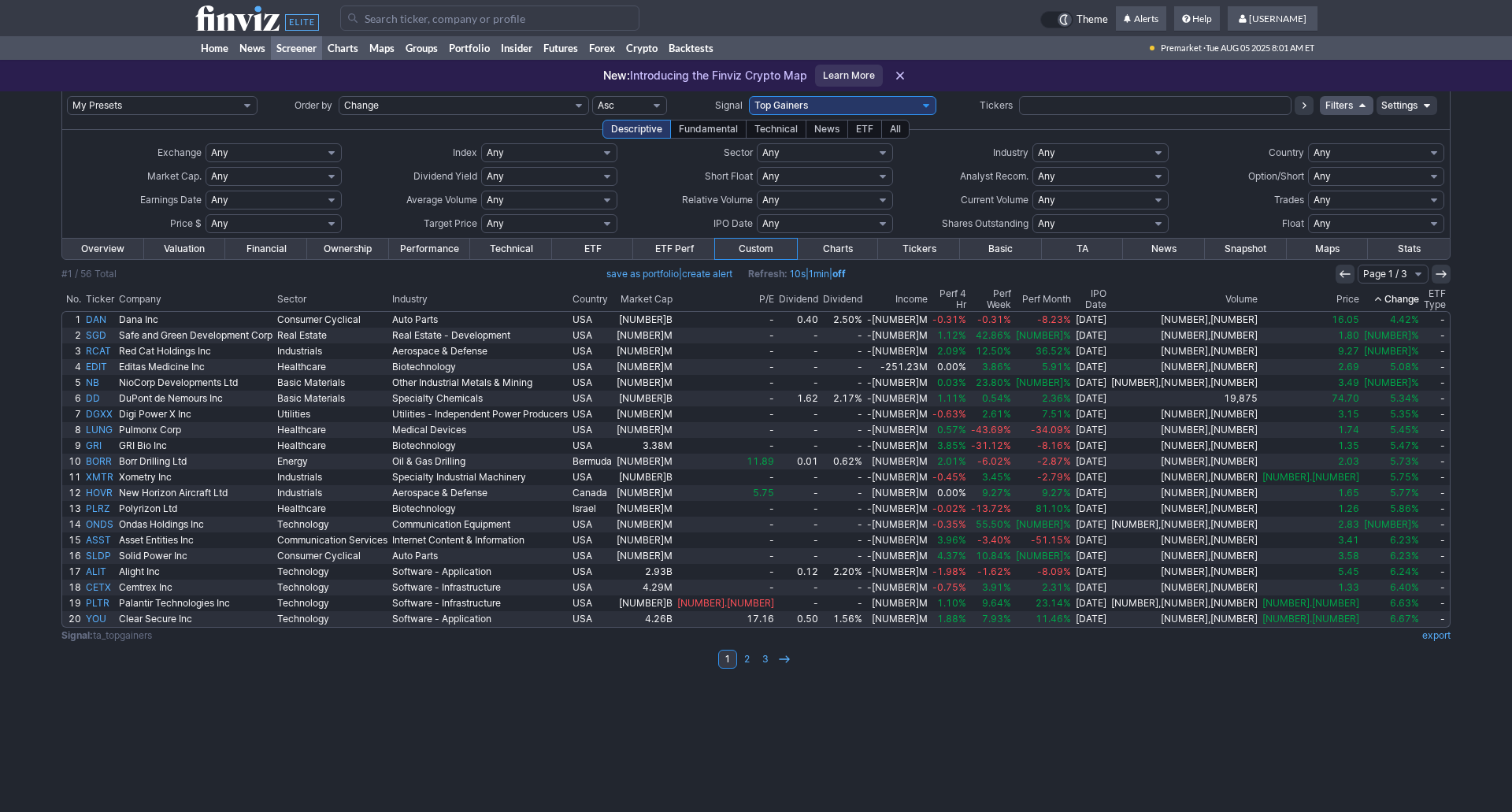 click on "Change" at bounding box center [1392, 299] 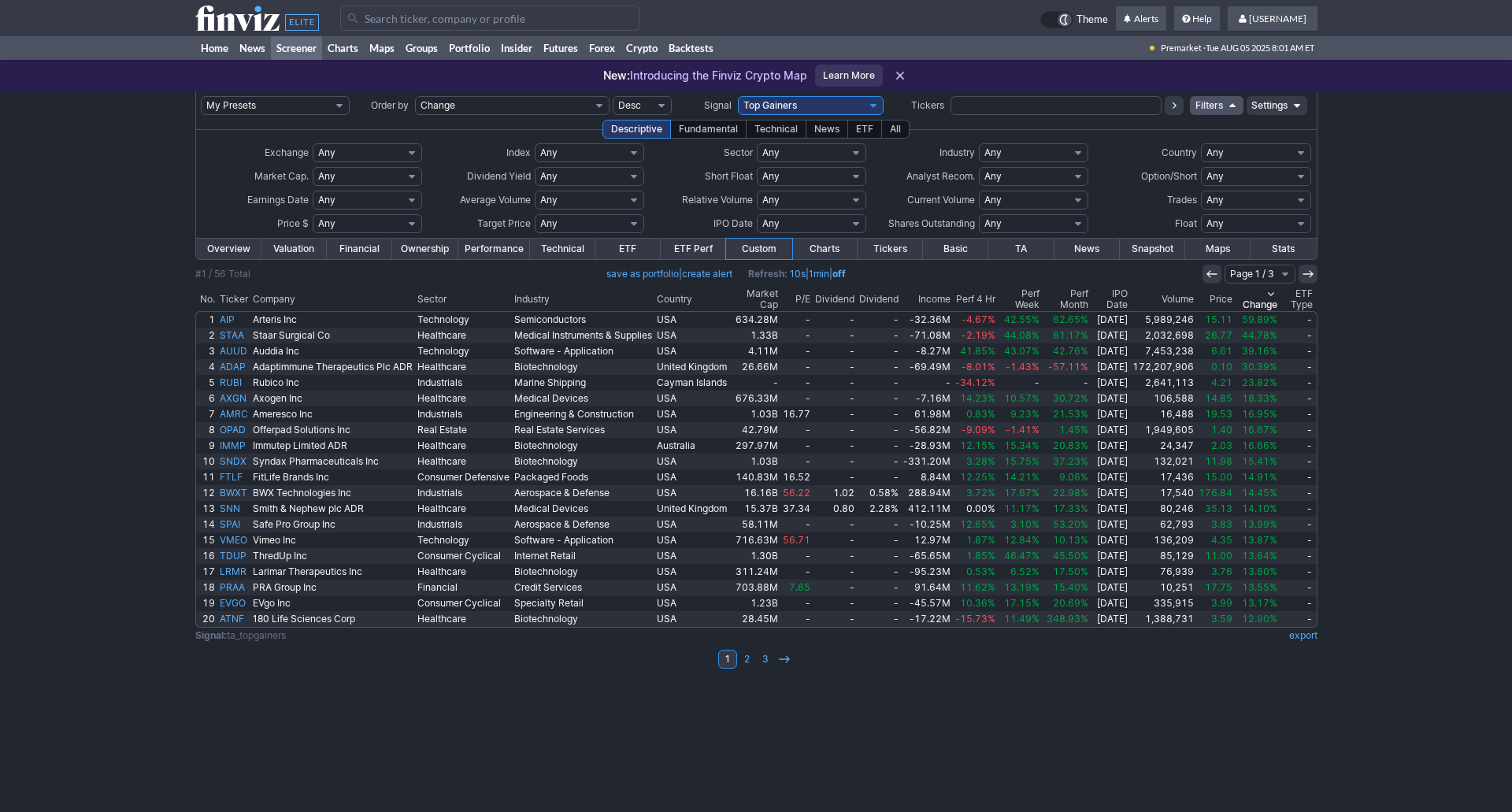 scroll, scrollTop: 0, scrollLeft: 0, axis: both 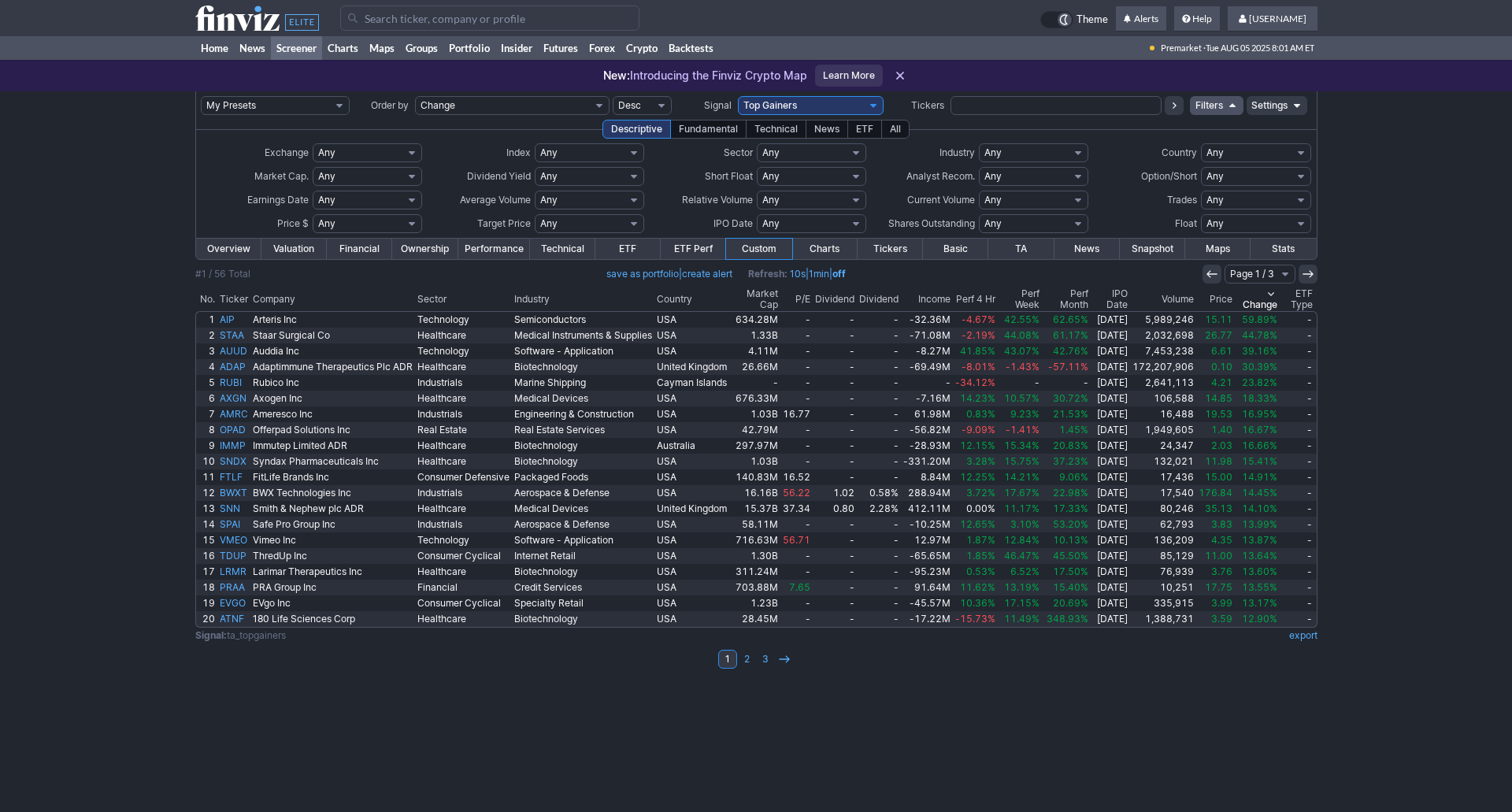 click on "All" at bounding box center (895, 129) 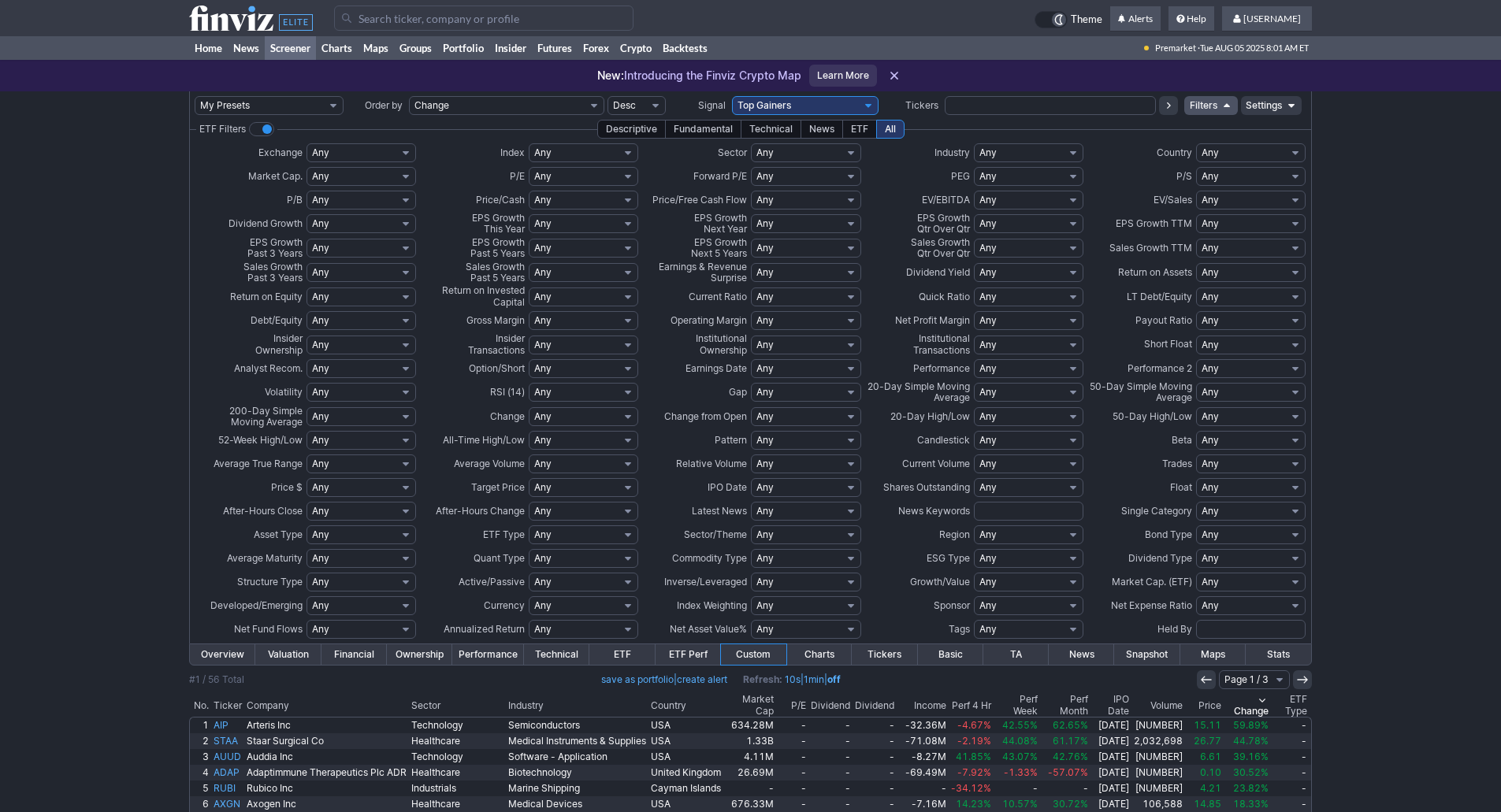 scroll, scrollTop: 0, scrollLeft: 0, axis: both 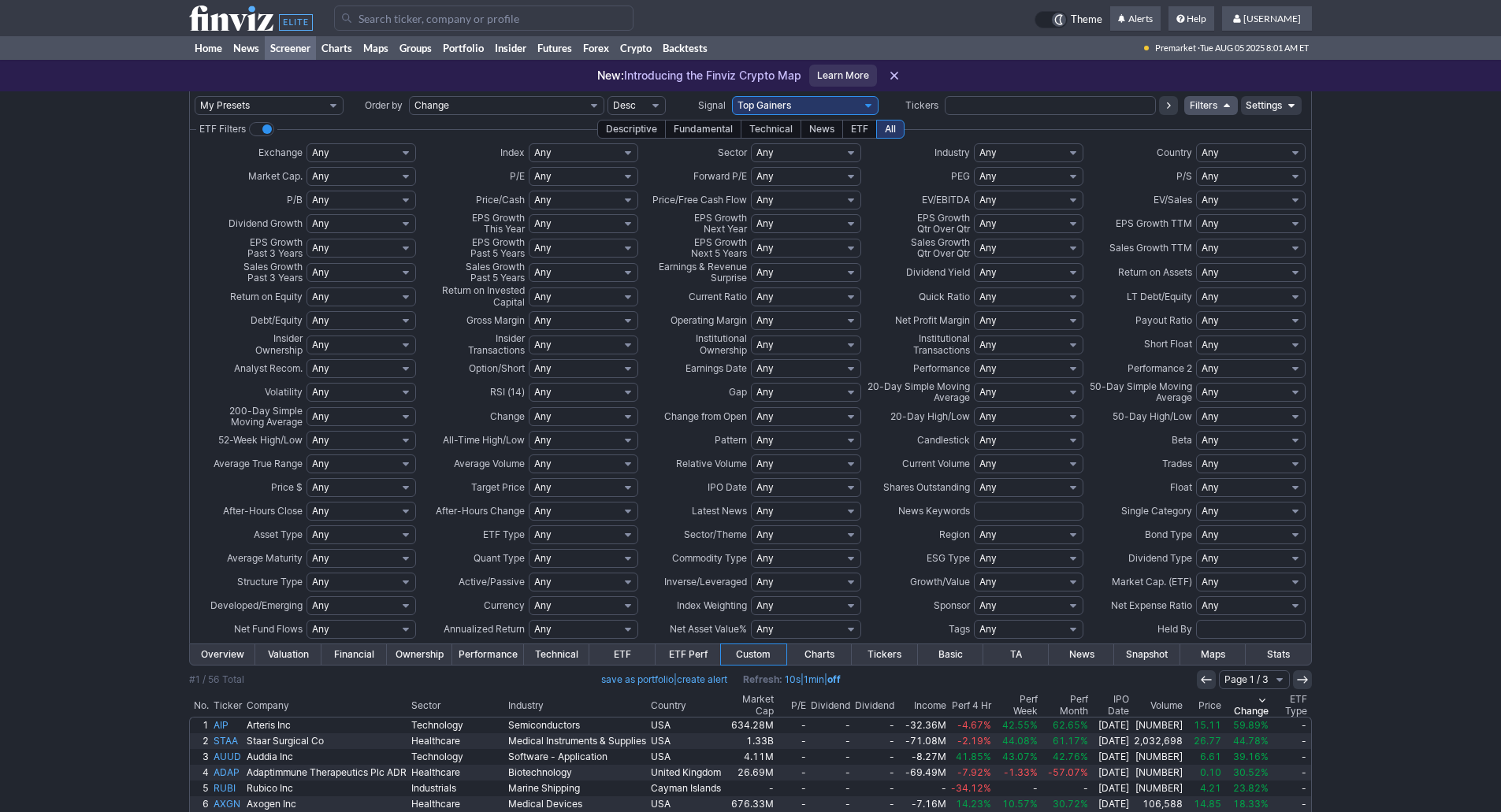click on "Any Optionable Shortable Not optionable Not shortable Optionable and shortable Optionable and not shortable Not optionable and shortable Not optionable and not shortable Short sale restricted Not short sale restricted Halted Not halted Over 10K available to short Over 100K available to short Over 1M available to short Over 10M available to short Over $1M available to short Over $10M available to short Over $100M available to short Over $1B available to short Custom" at bounding box center (583, 369) 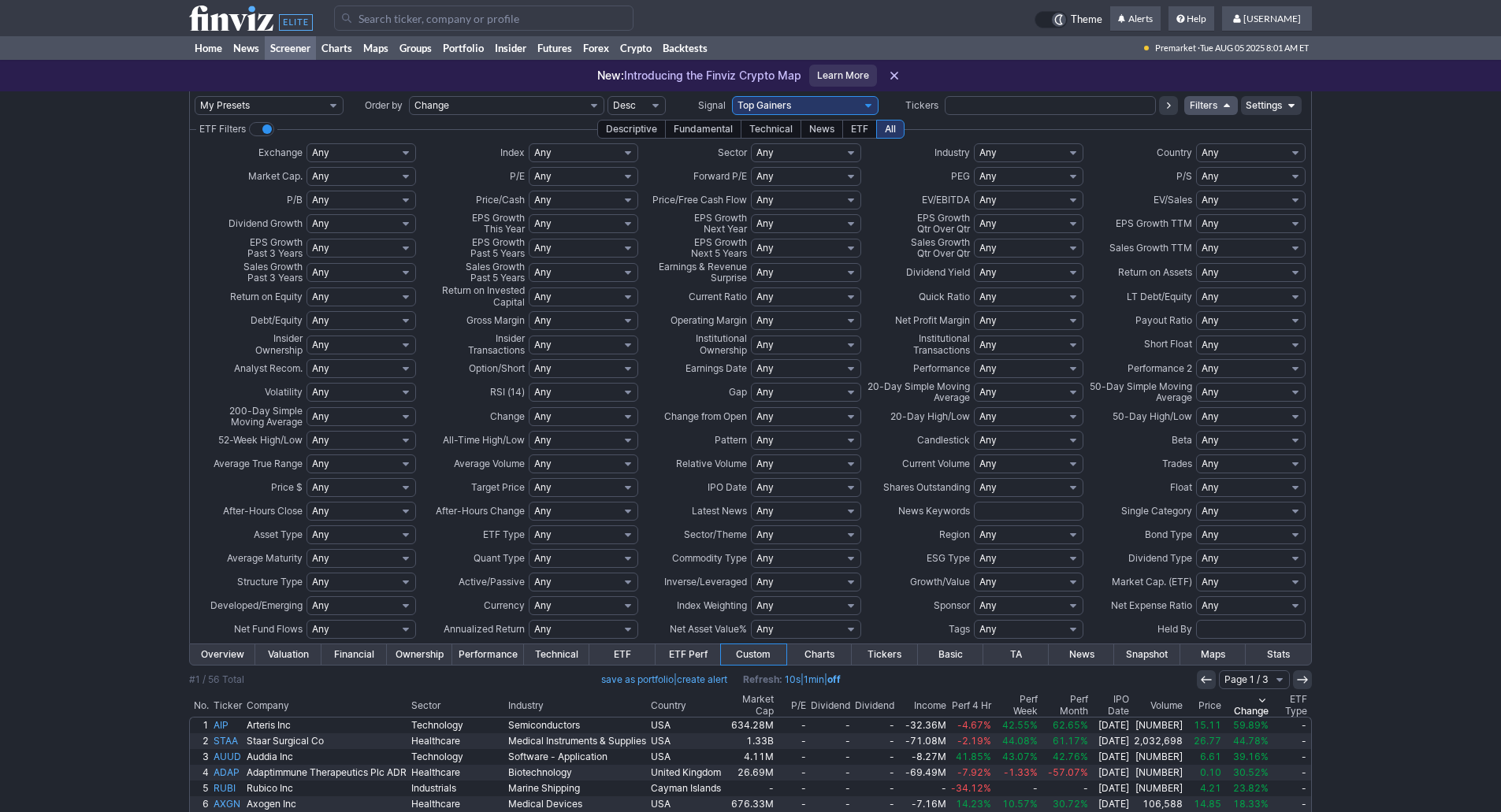 select on "halted" 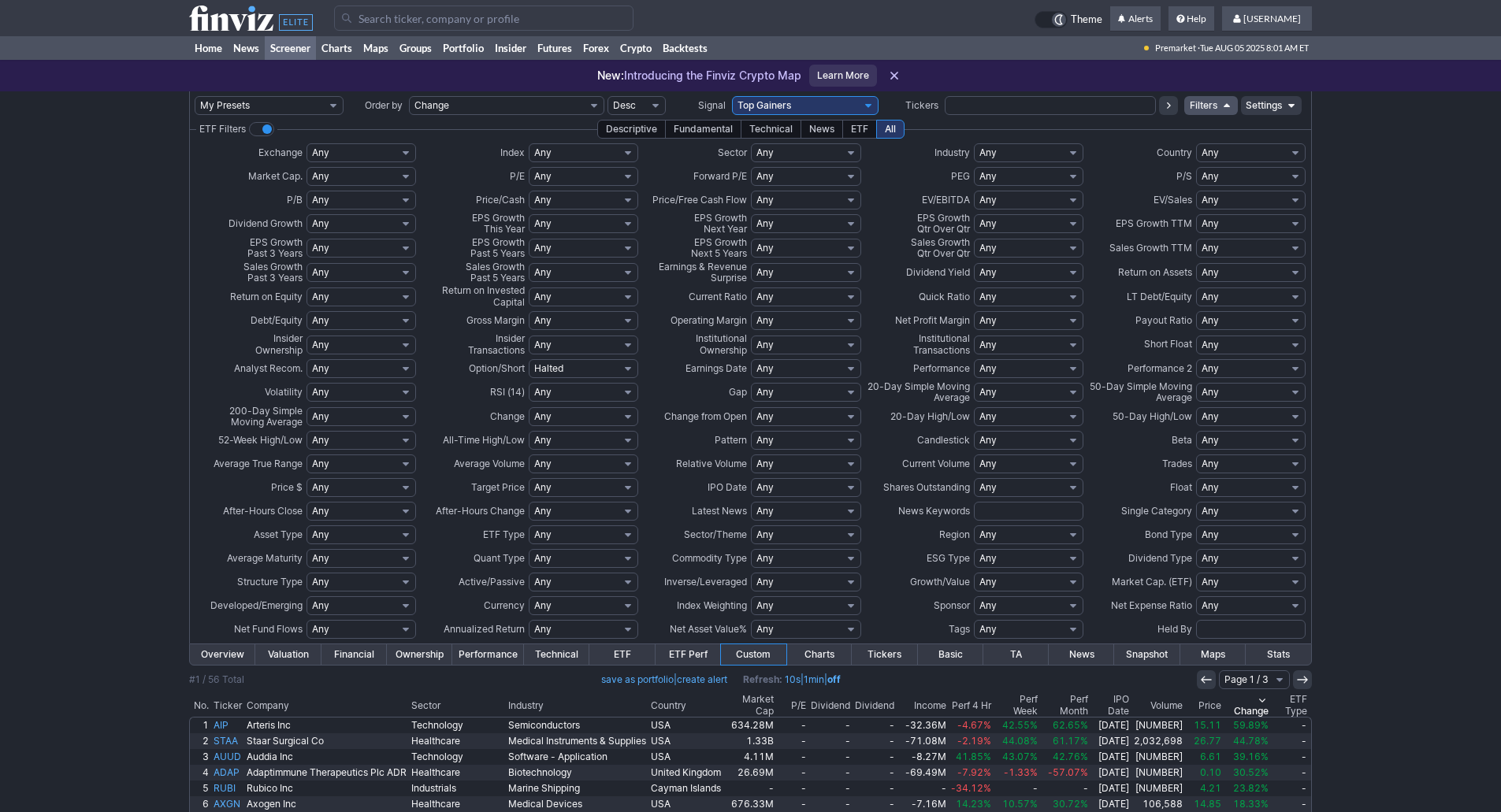 click on "Any Optionable Shortable Not optionable Not shortable Optionable and shortable Optionable and not shortable Not optionable and shortable Not optionable and not shortable Short sale restricted Not short sale restricted Halted Not halted Over 10K available to short Over 100K available to short Over 1M available to short Over 10M available to short Over $1M available to short Over $10M available to short Over $100M available to short Over $1B available to short Custom" at bounding box center [583, 369] 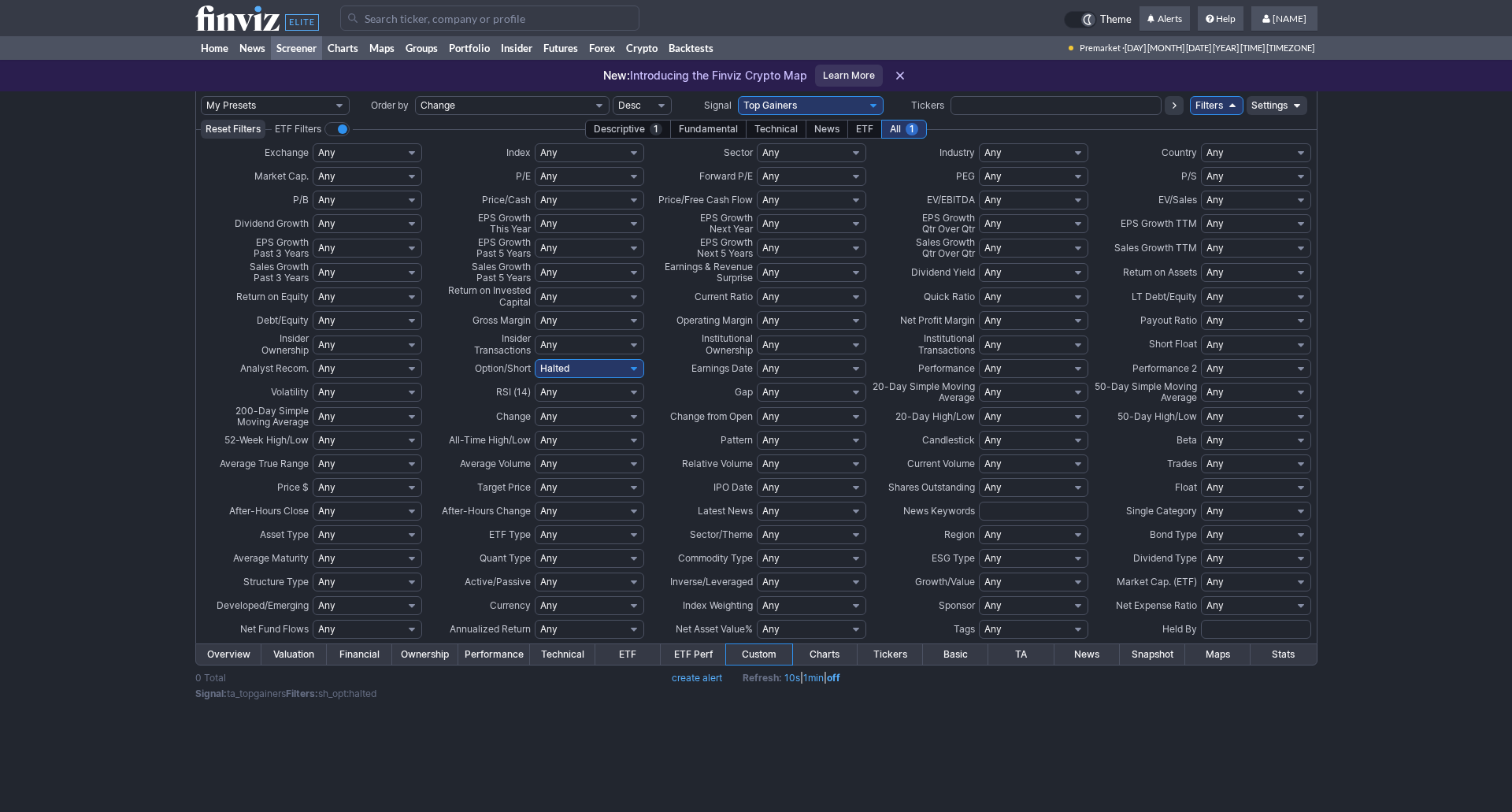 scroll, scrollTop: 0, scrollLeft: 0, axis: both 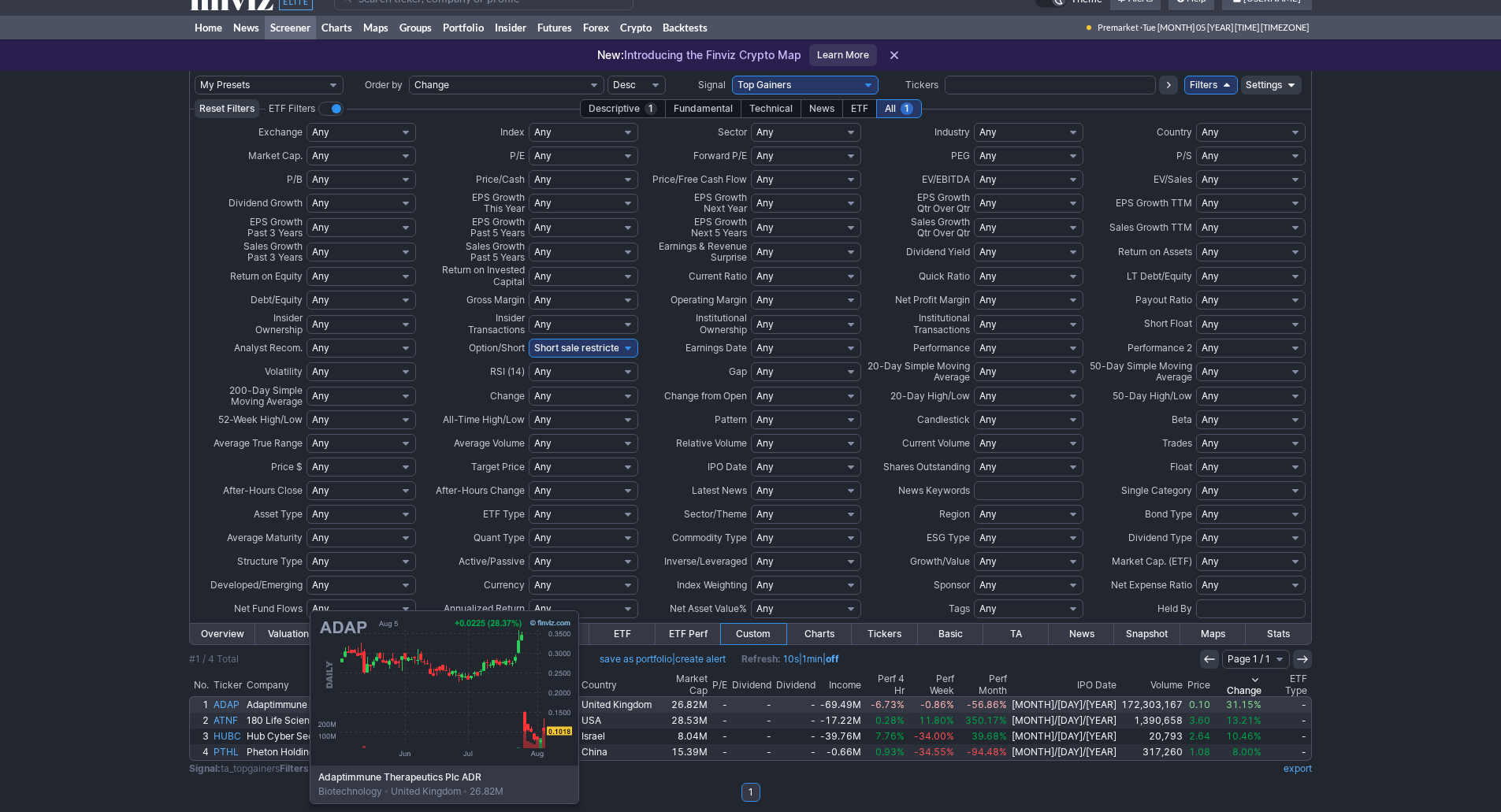 click on "ADAP" at bounding box center (228, 705) 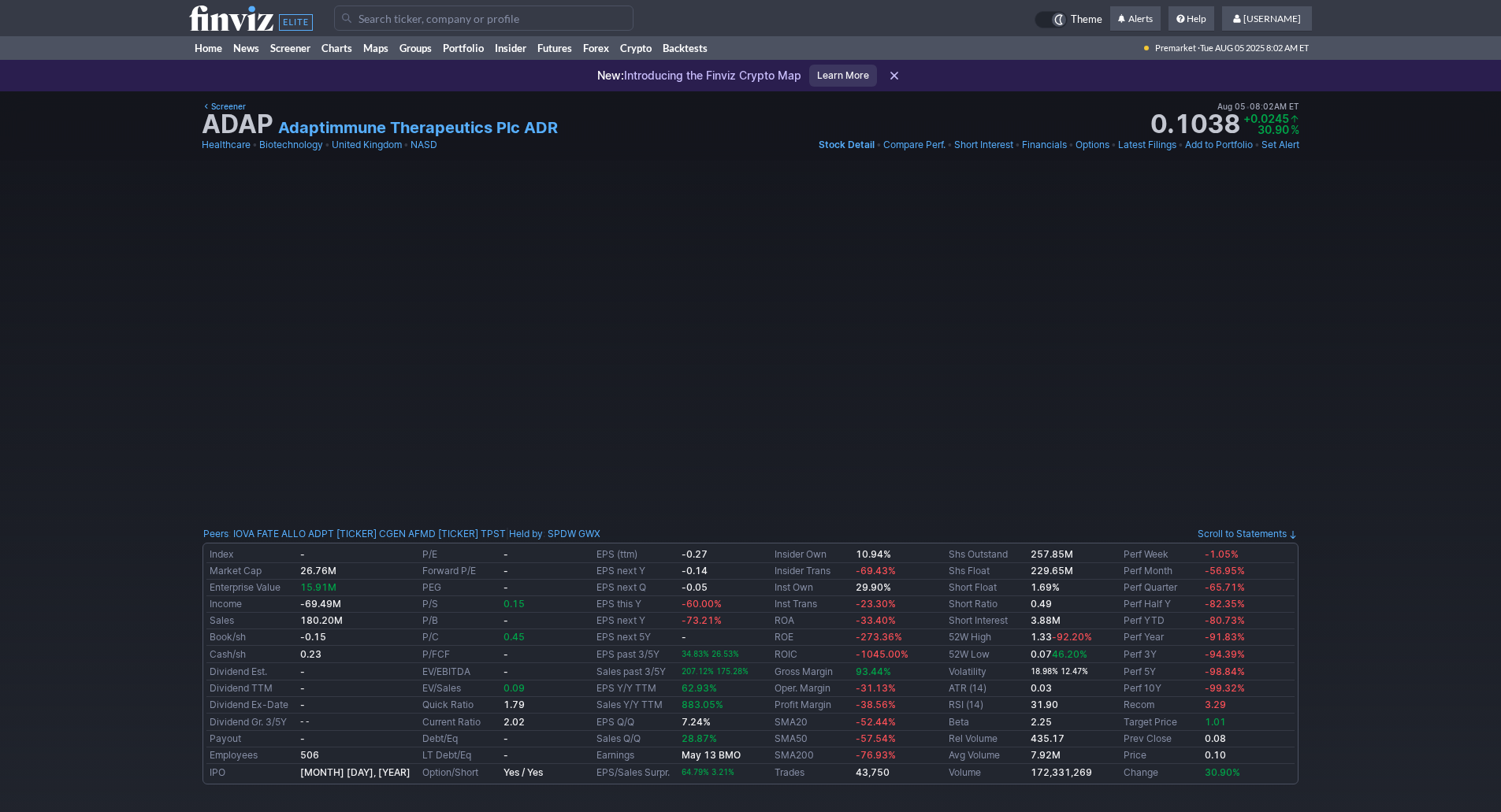 scroll, scrollTop: 0, scrollLeft: 0, axis: both 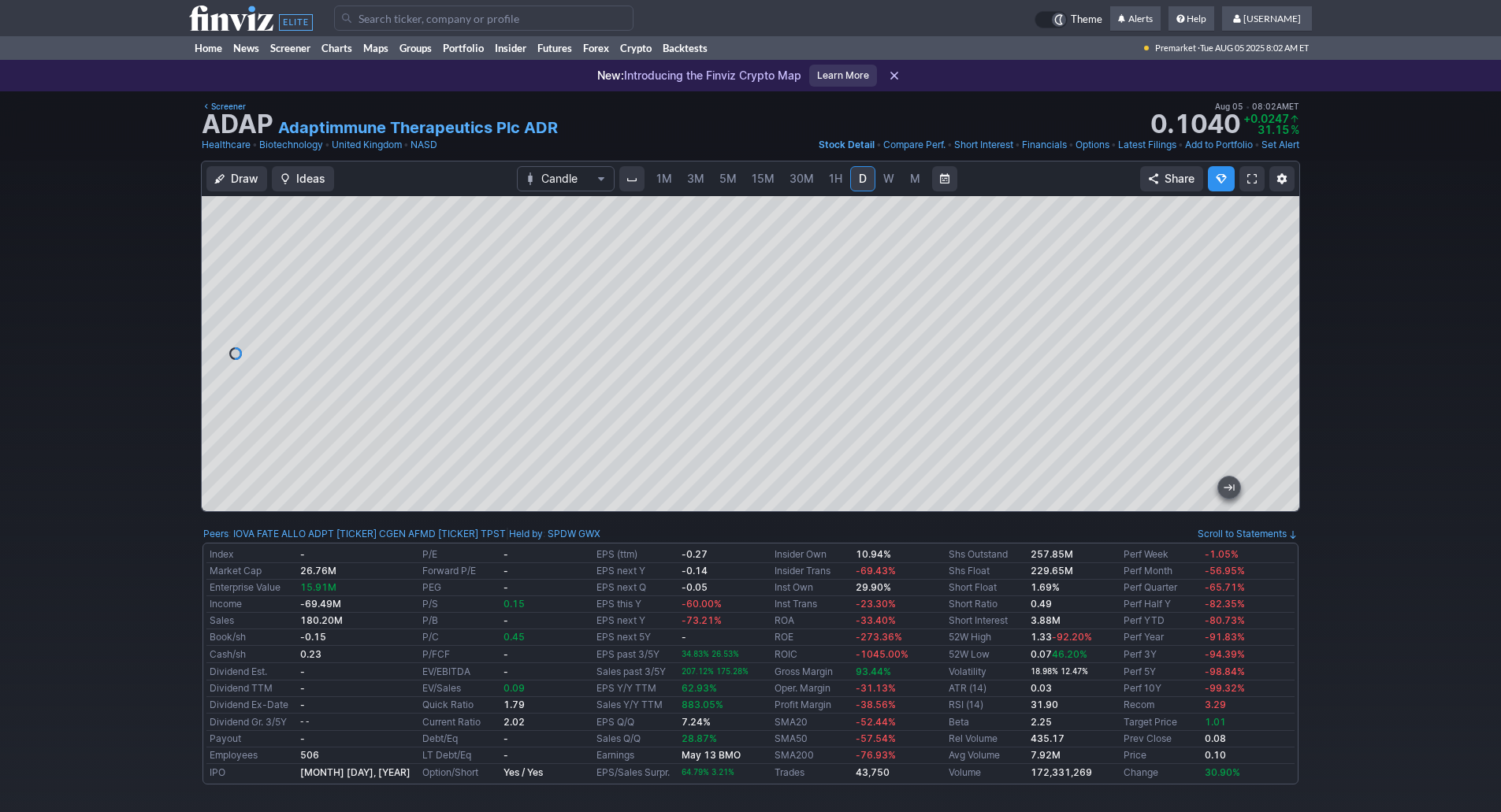 click on "1M" at bounding box center [664, 178] 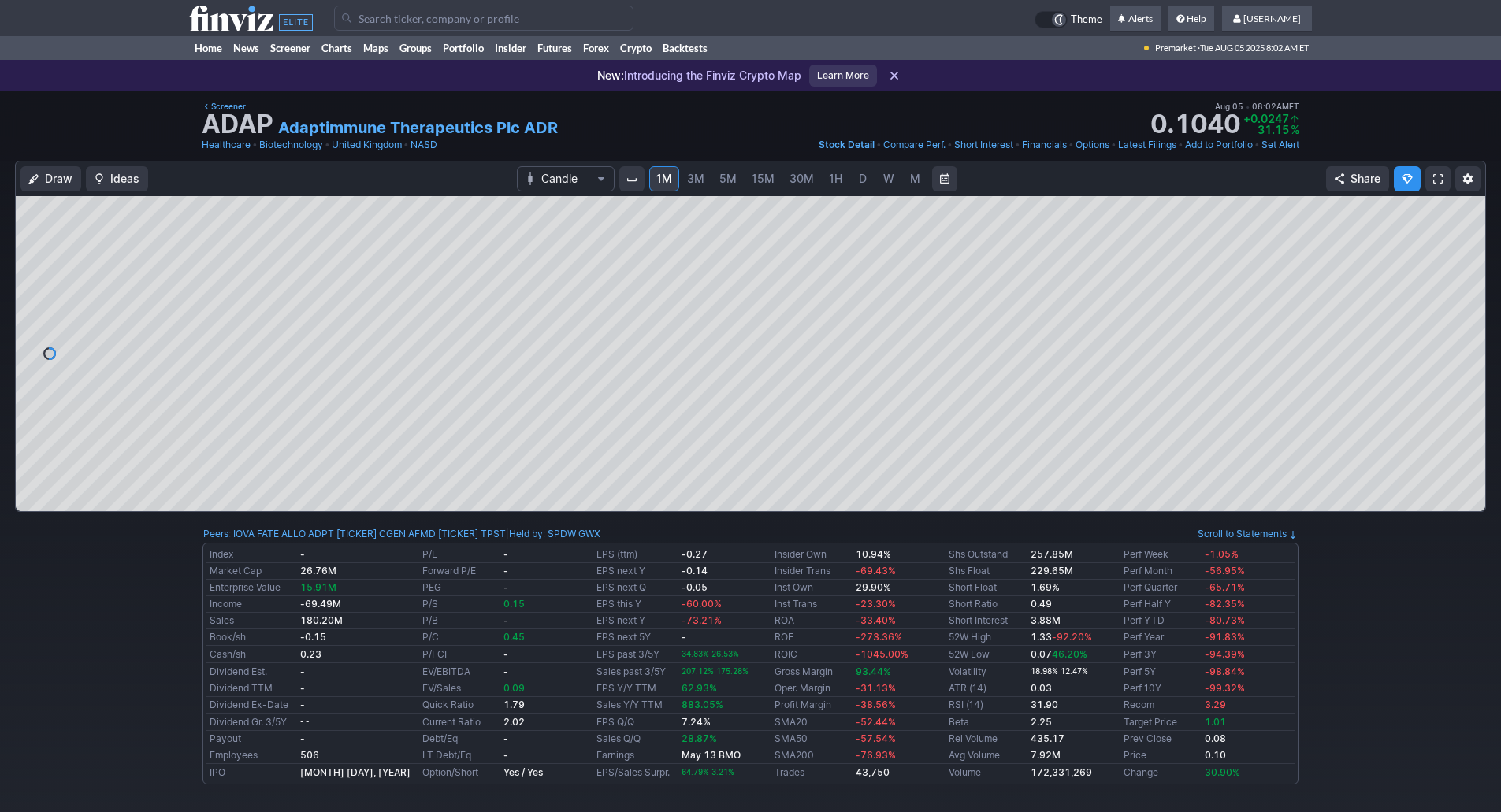 click on "5M" at bounding box center [728, 178] 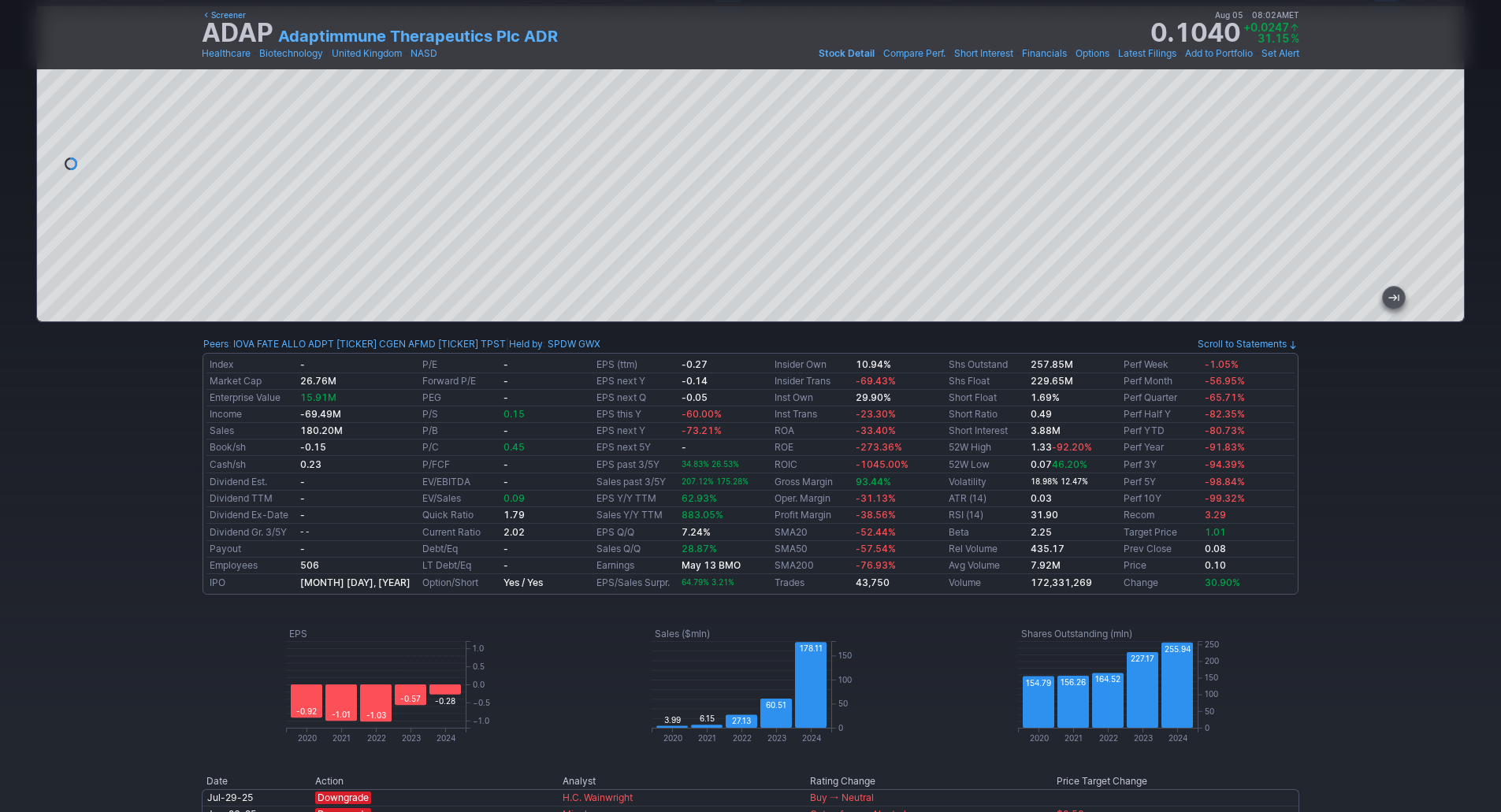 scroll, scrollTop: 79, scrollLeft: 0, axis: vertical 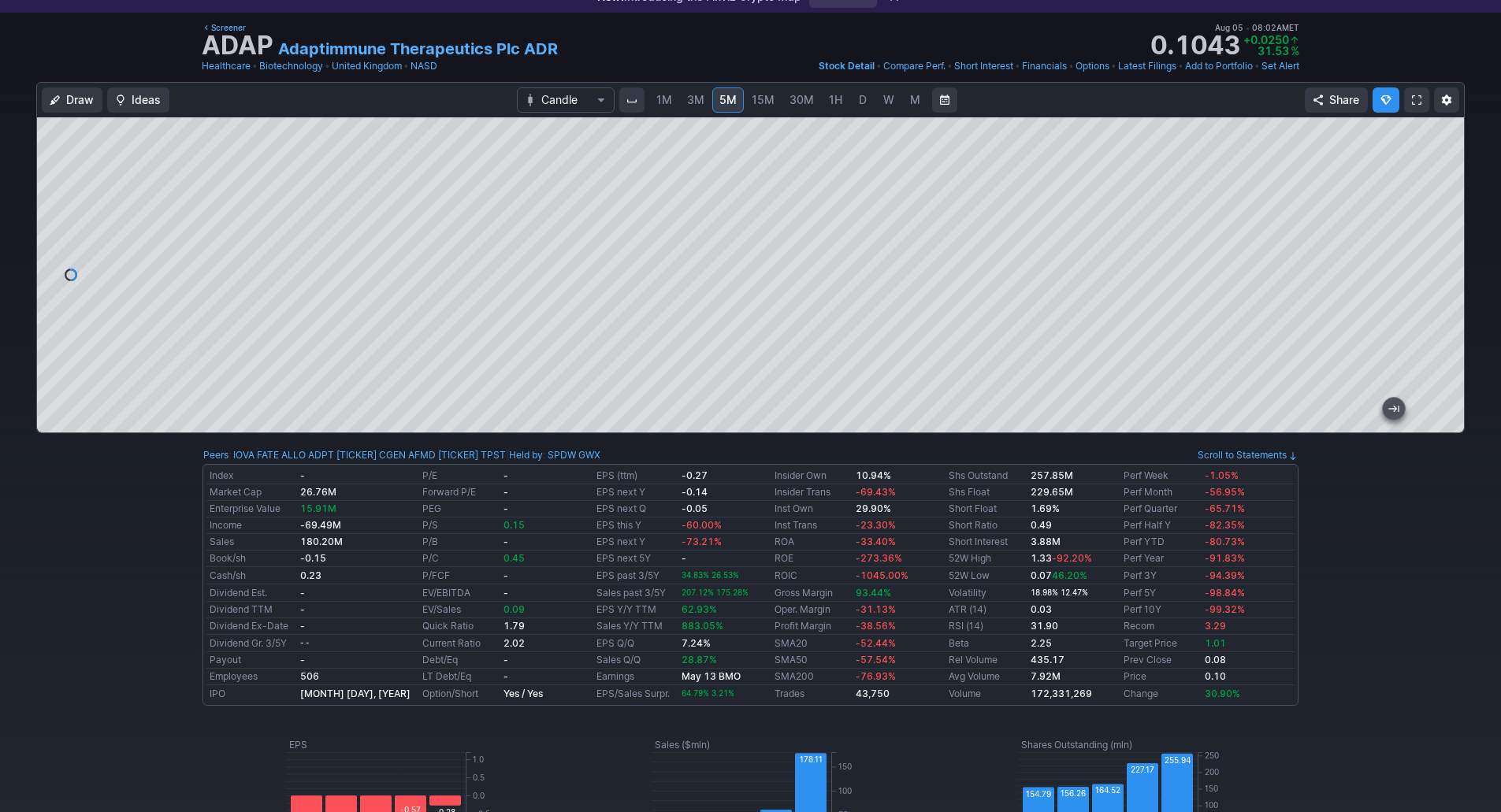 click on "Options" at bounding box center [1092, 66] 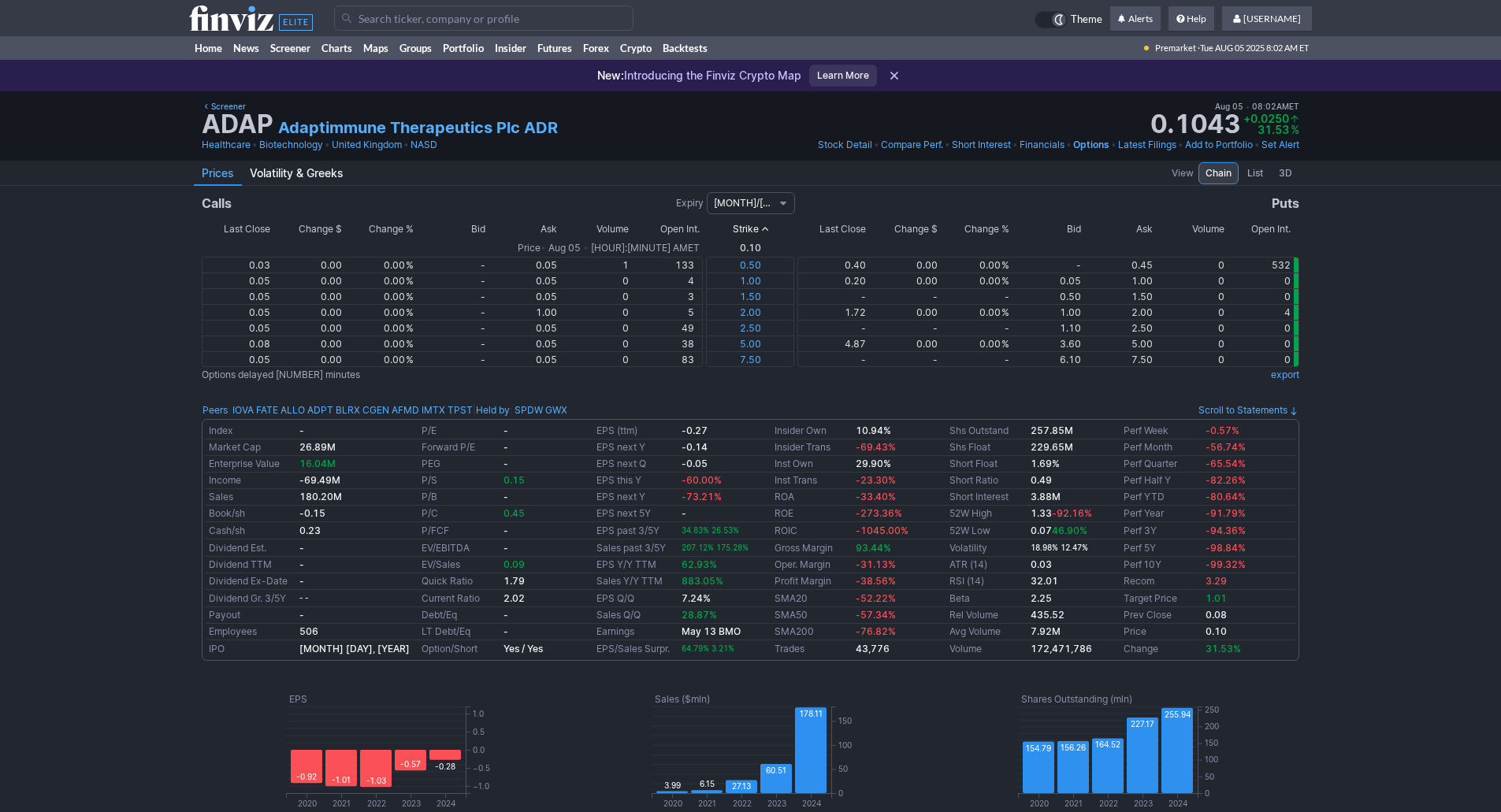 scroll, scrollTop: 0, scrollLeft: 0, axis: both 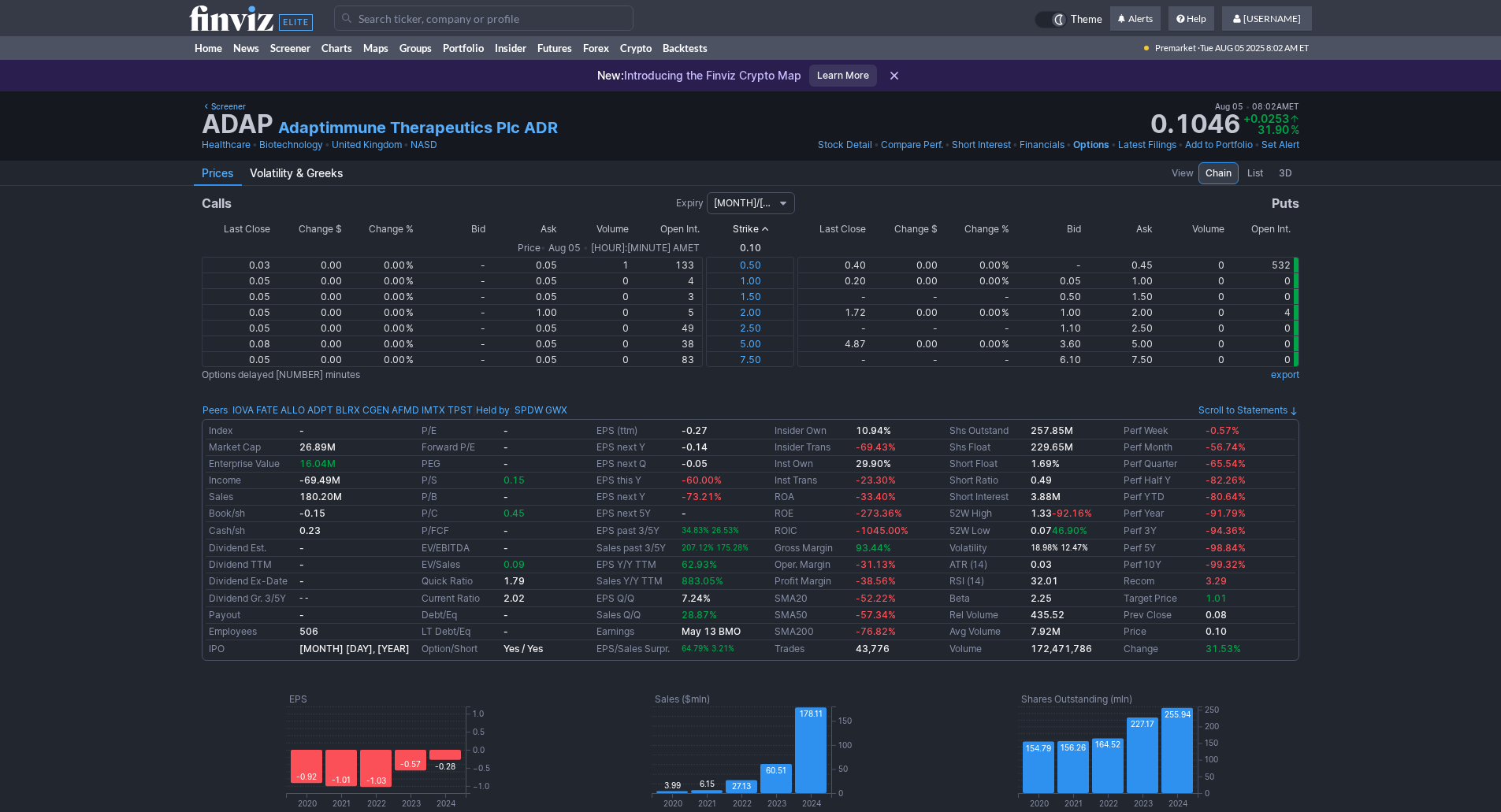 click on "[MONTH]/[DAY]/[YEAR]" at bounding box center [744, 203] 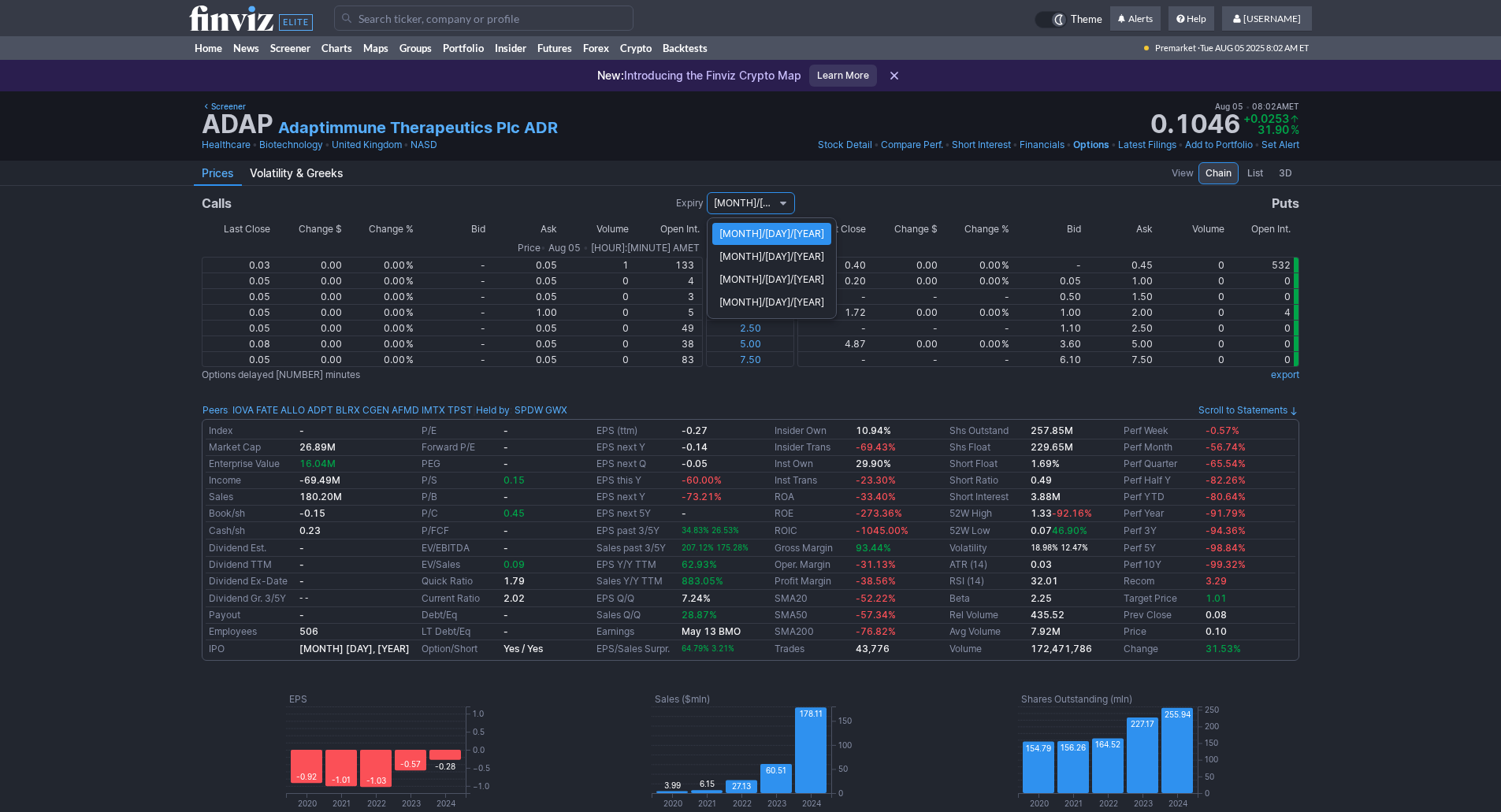 click at bounding box center (750, 406) 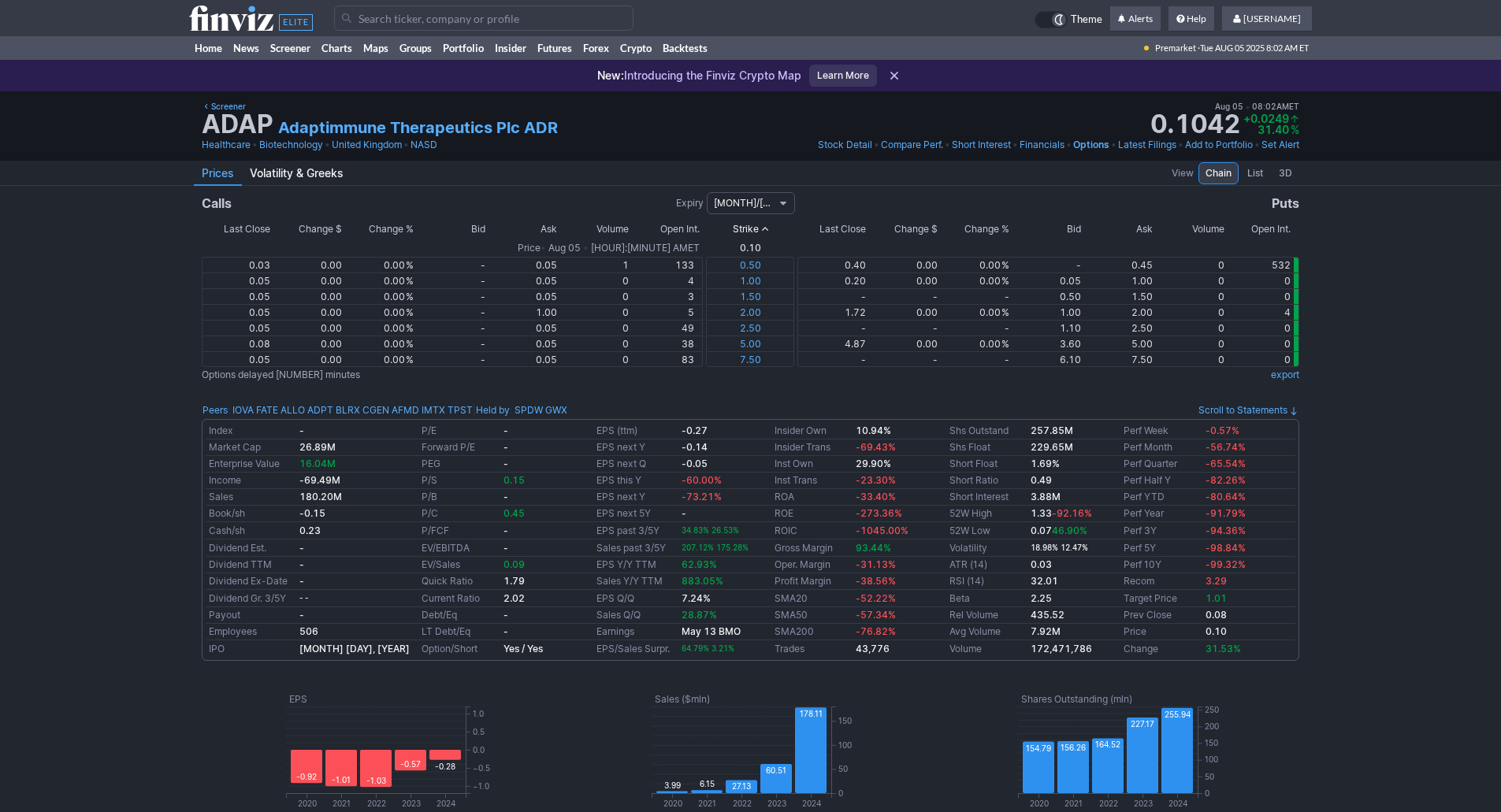 click on "08/15/2025" at bounding box center (744, 203) 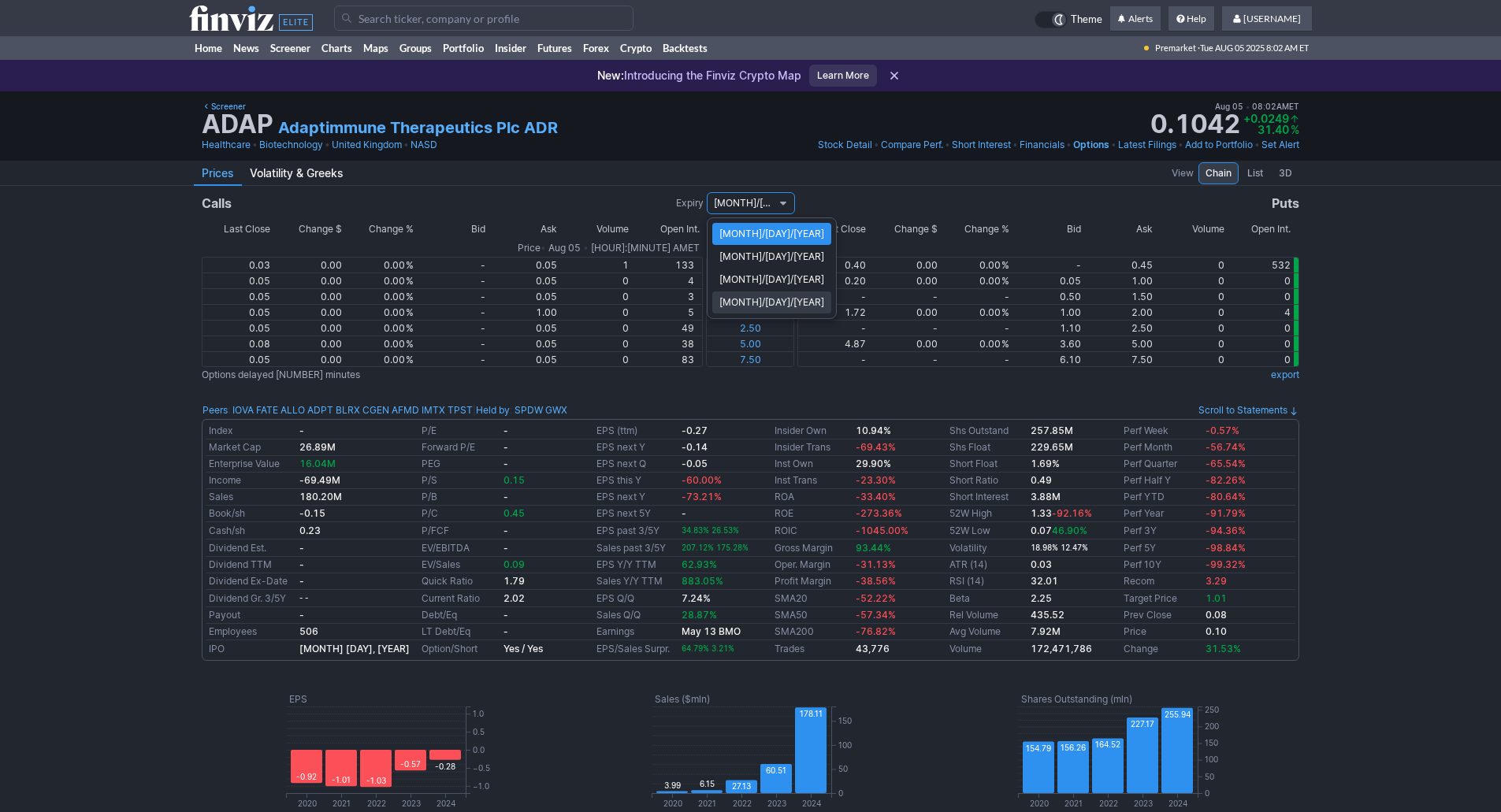 click on "03/20/2026" at bounding box center [771, 302] 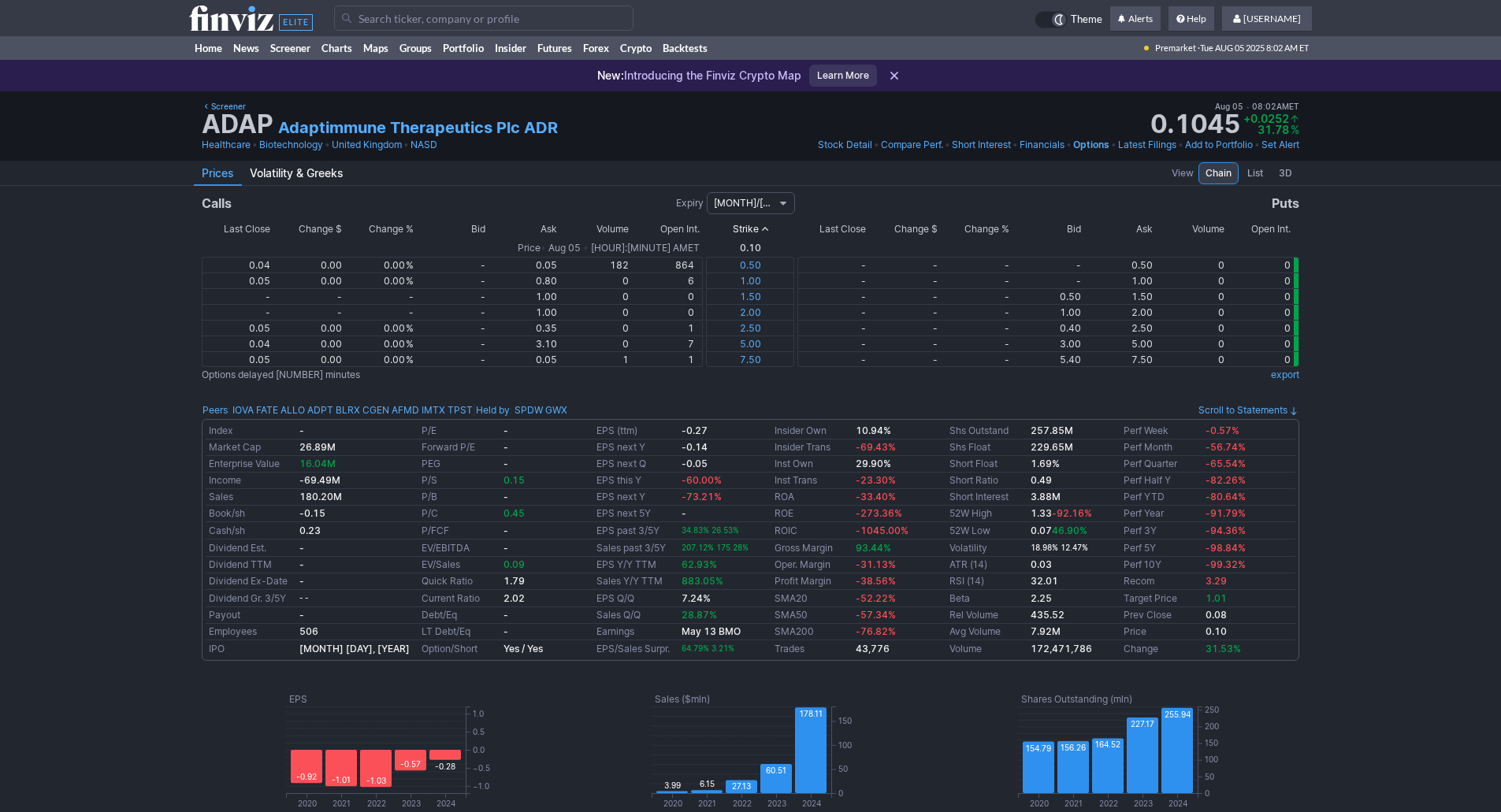 click at bounding box center [783, 203] 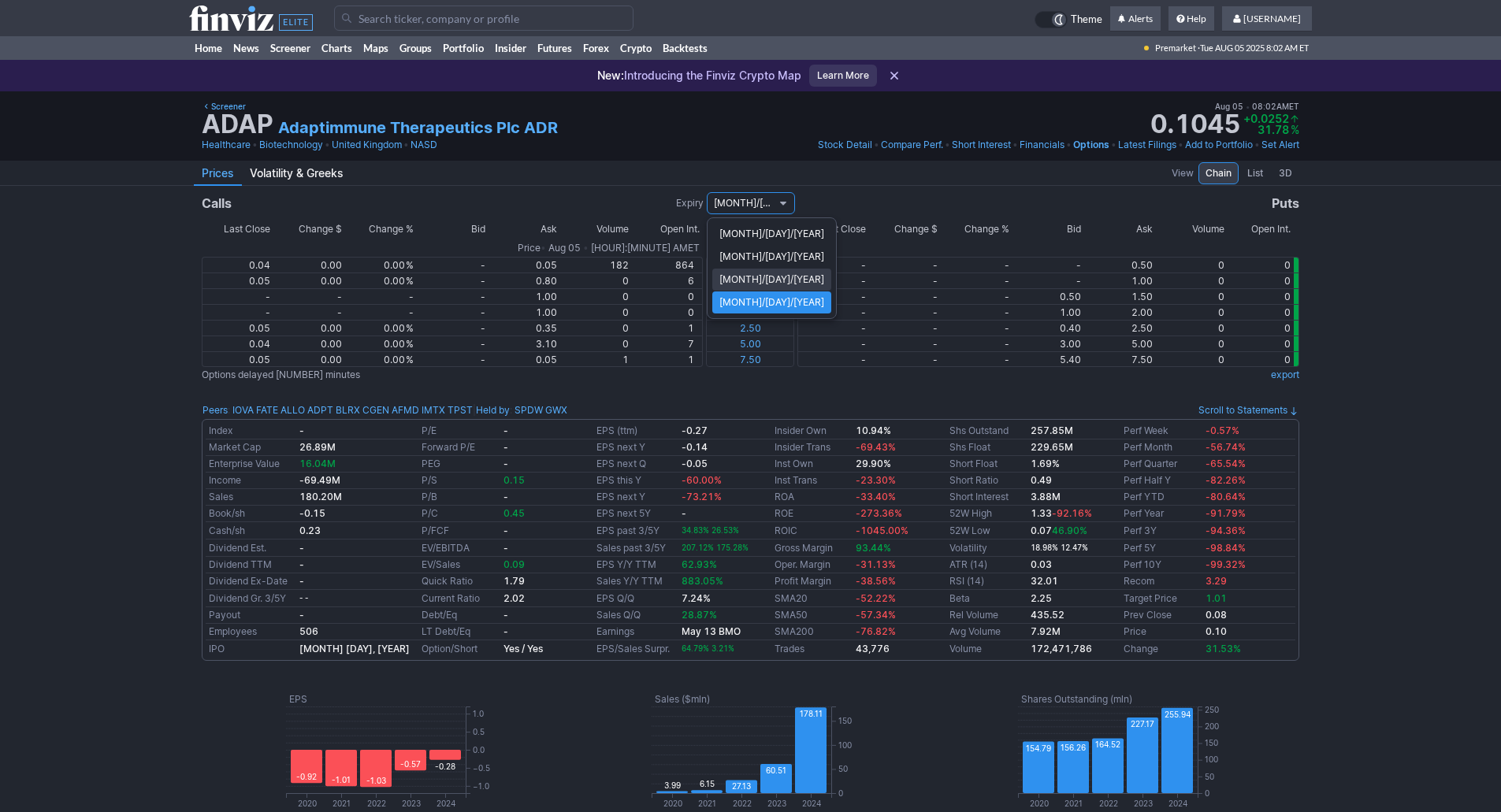 click on "12/19/2025" at bounding box center (771, 280) 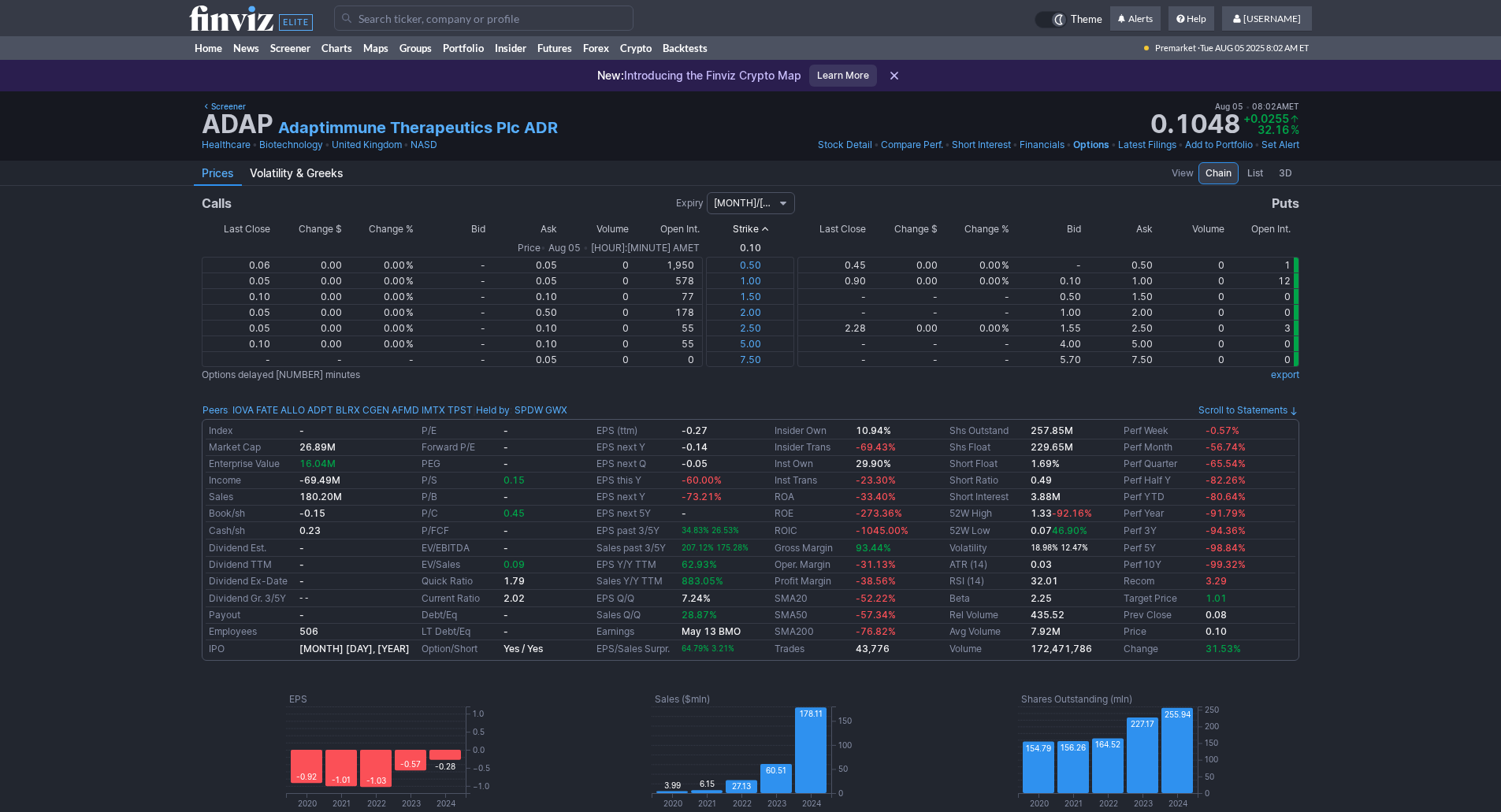 click on "12/19/2025" at bounding box center [744, 203] 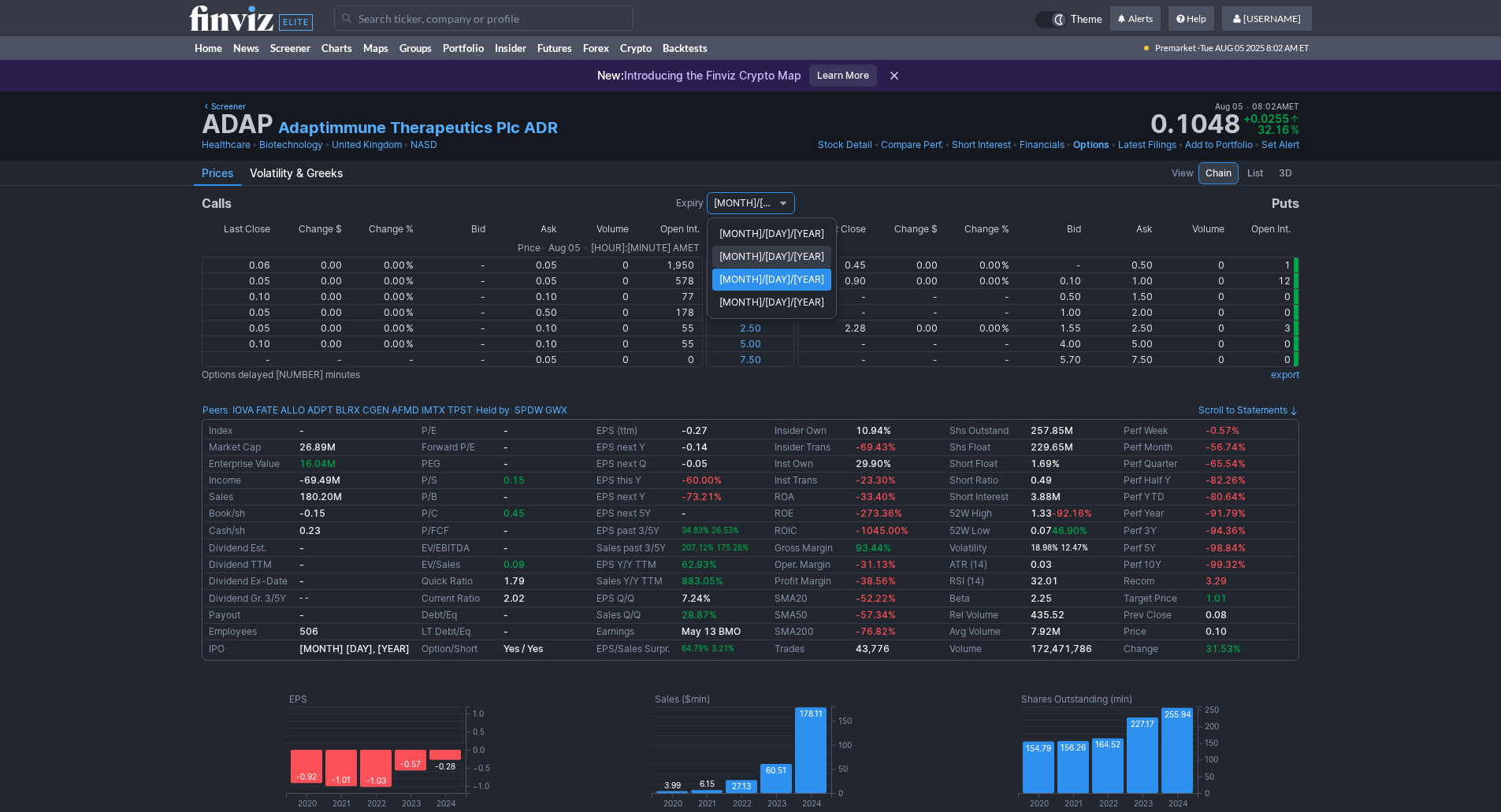 click on "09/19/2025" at bounding box center [771, 257] 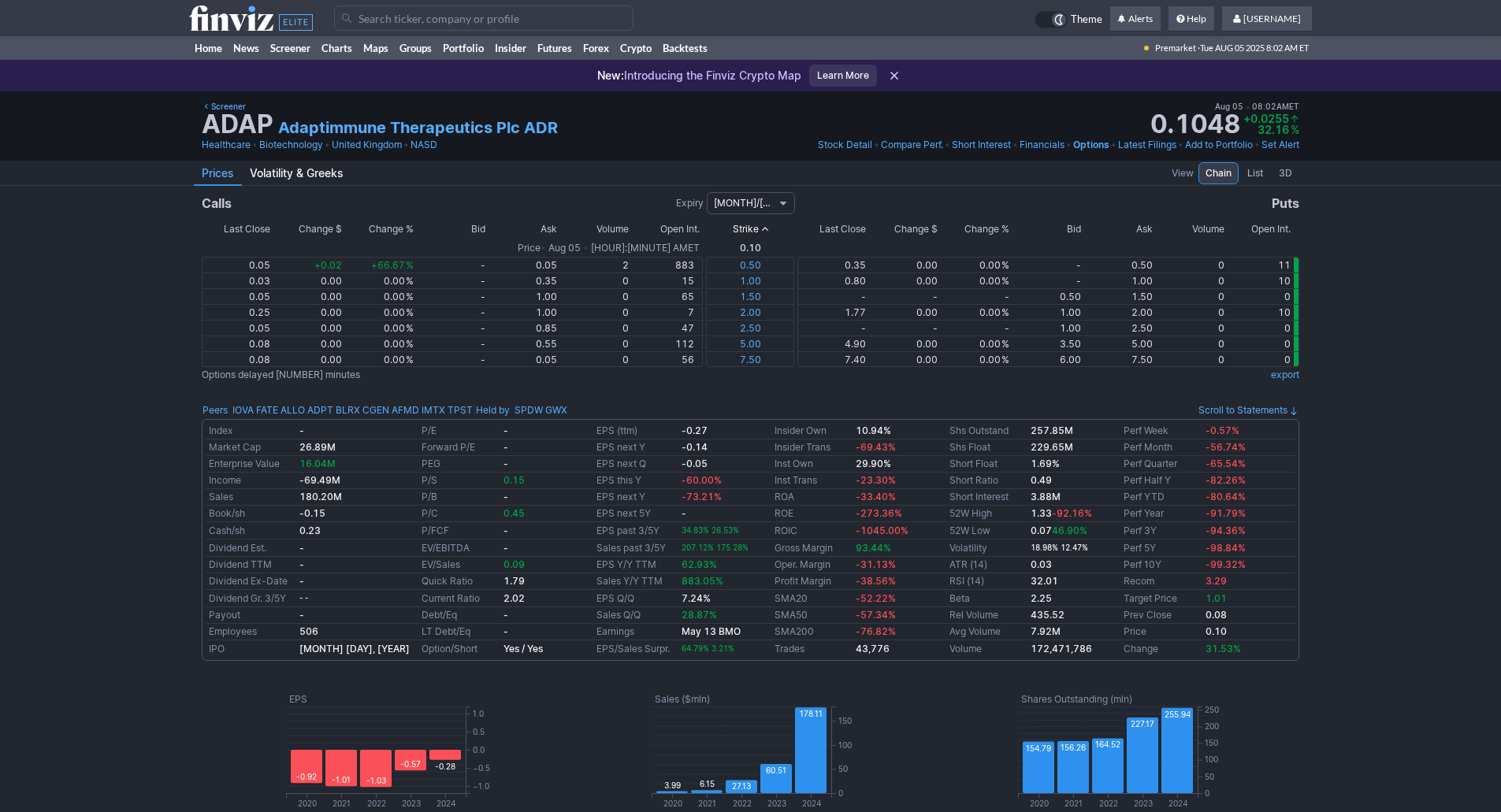 click at bounding box center (783, 203) 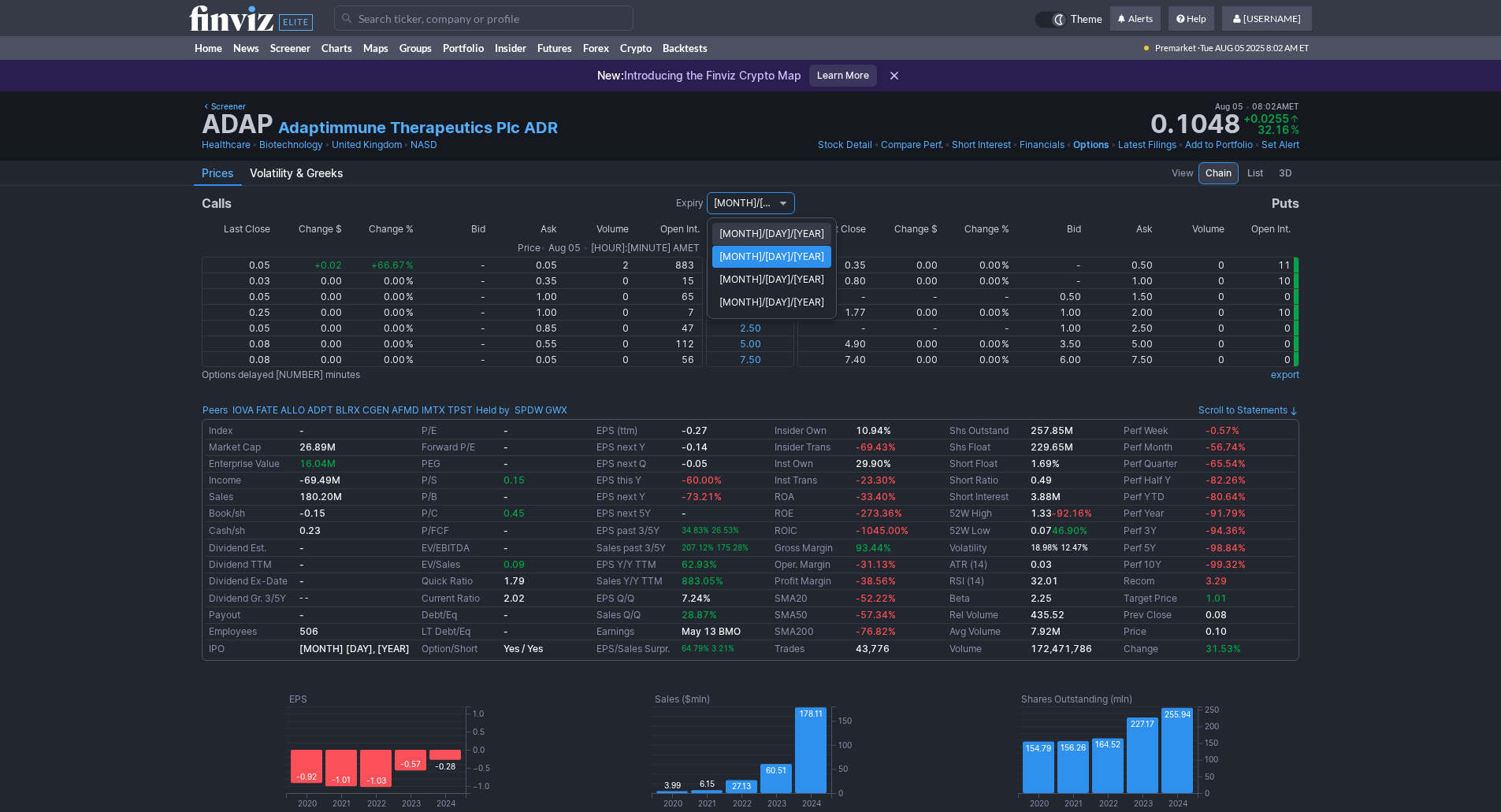 click on "08/15/2025" at bounding box center (771, 234) 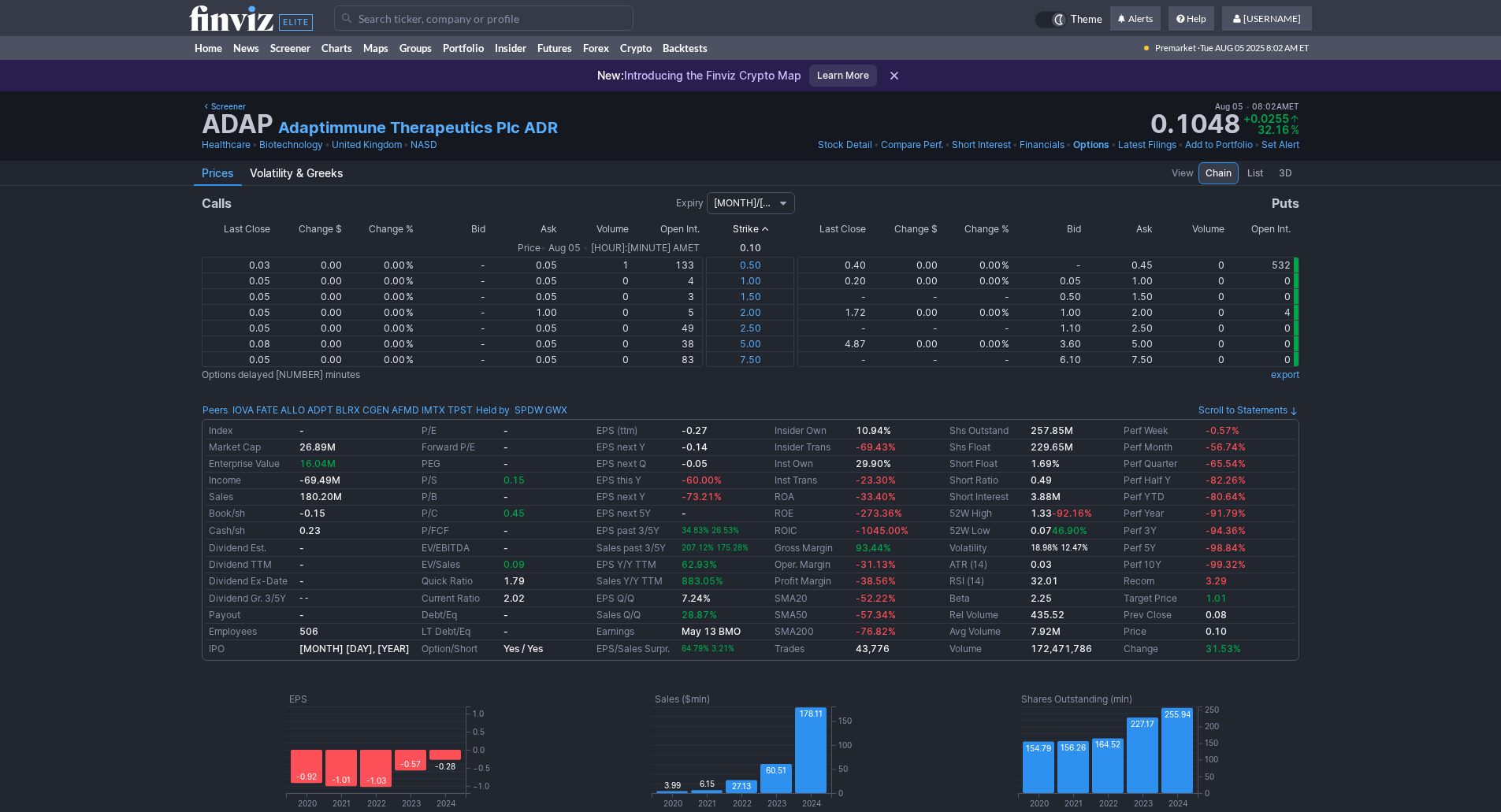 click on "08/15/2025" at bounding box center [744, 203] 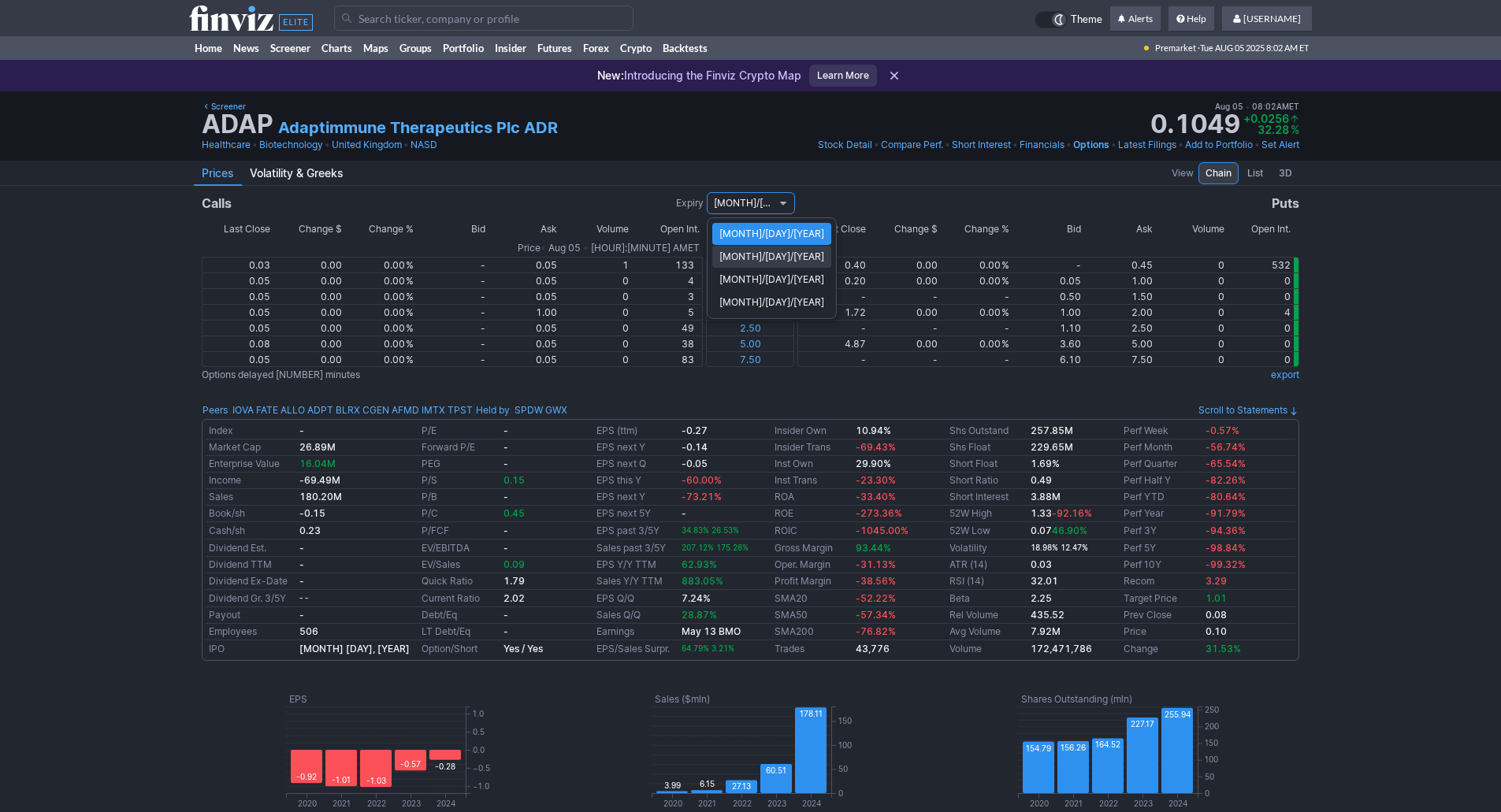 click on "09/19/2025" at bounding box center [771, 257] 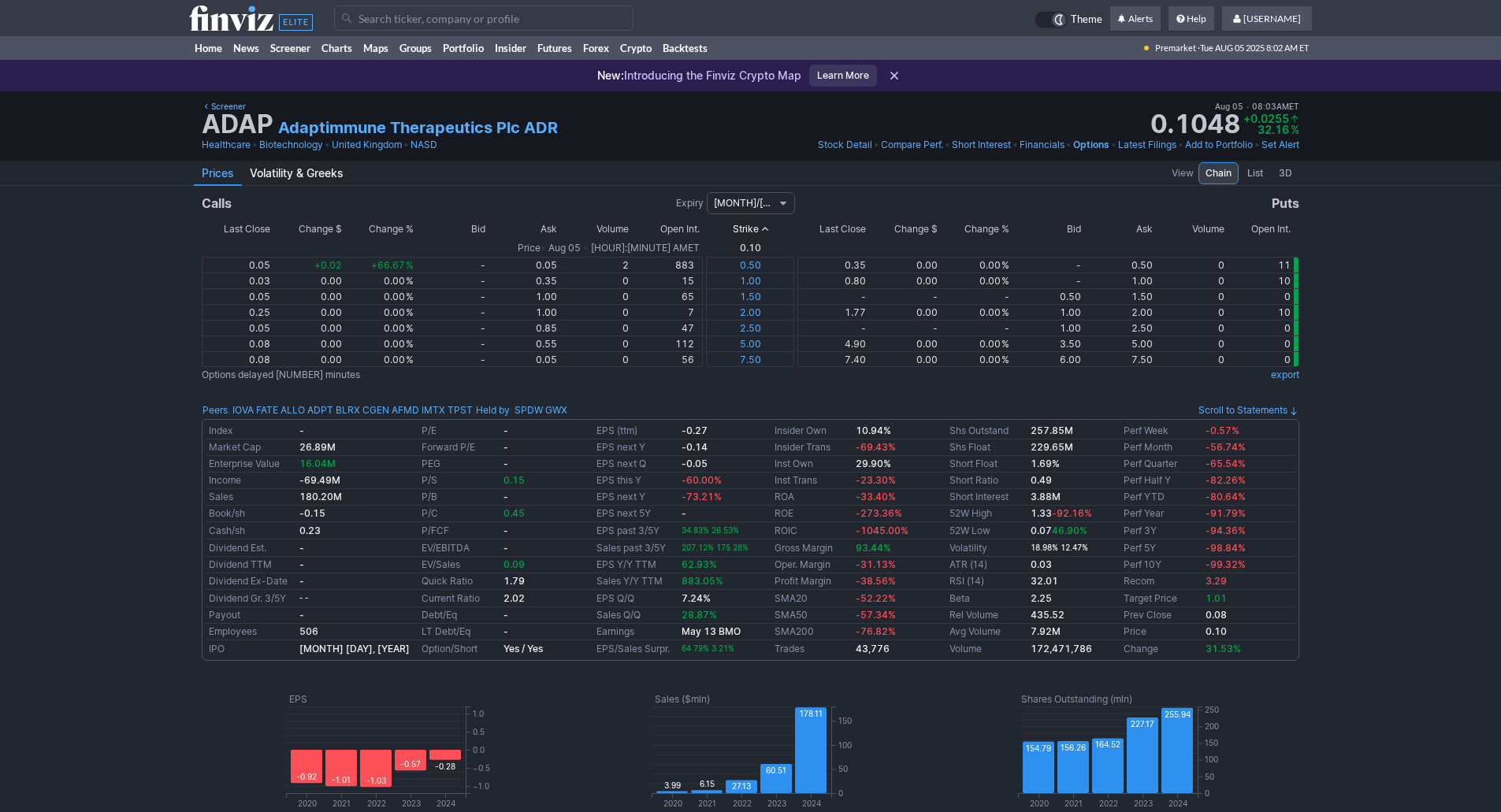 click on "09/19/2025" at bounding box center (744, 203) 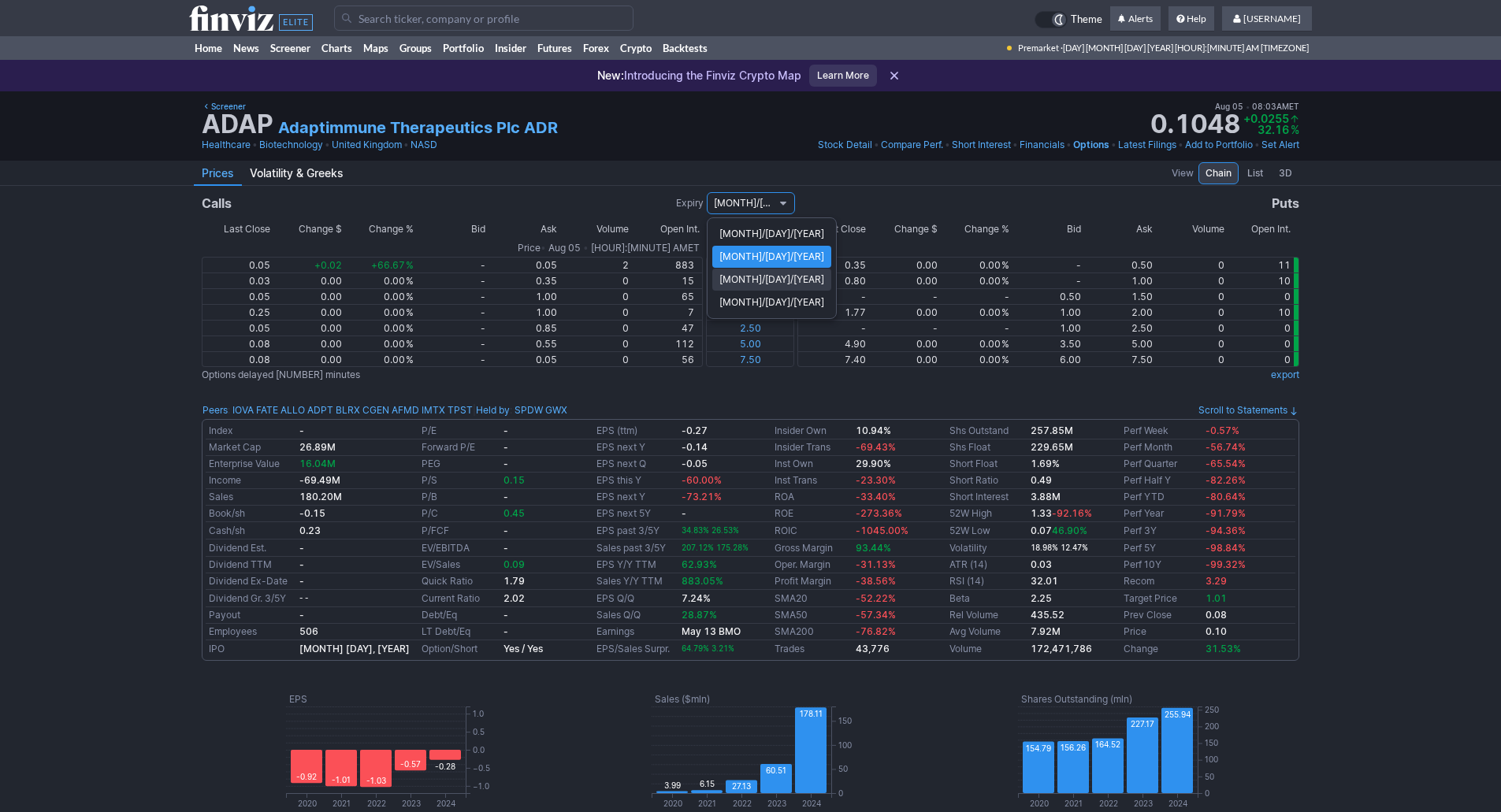 click on "12/19/2025" at bounding box center [771, 280] 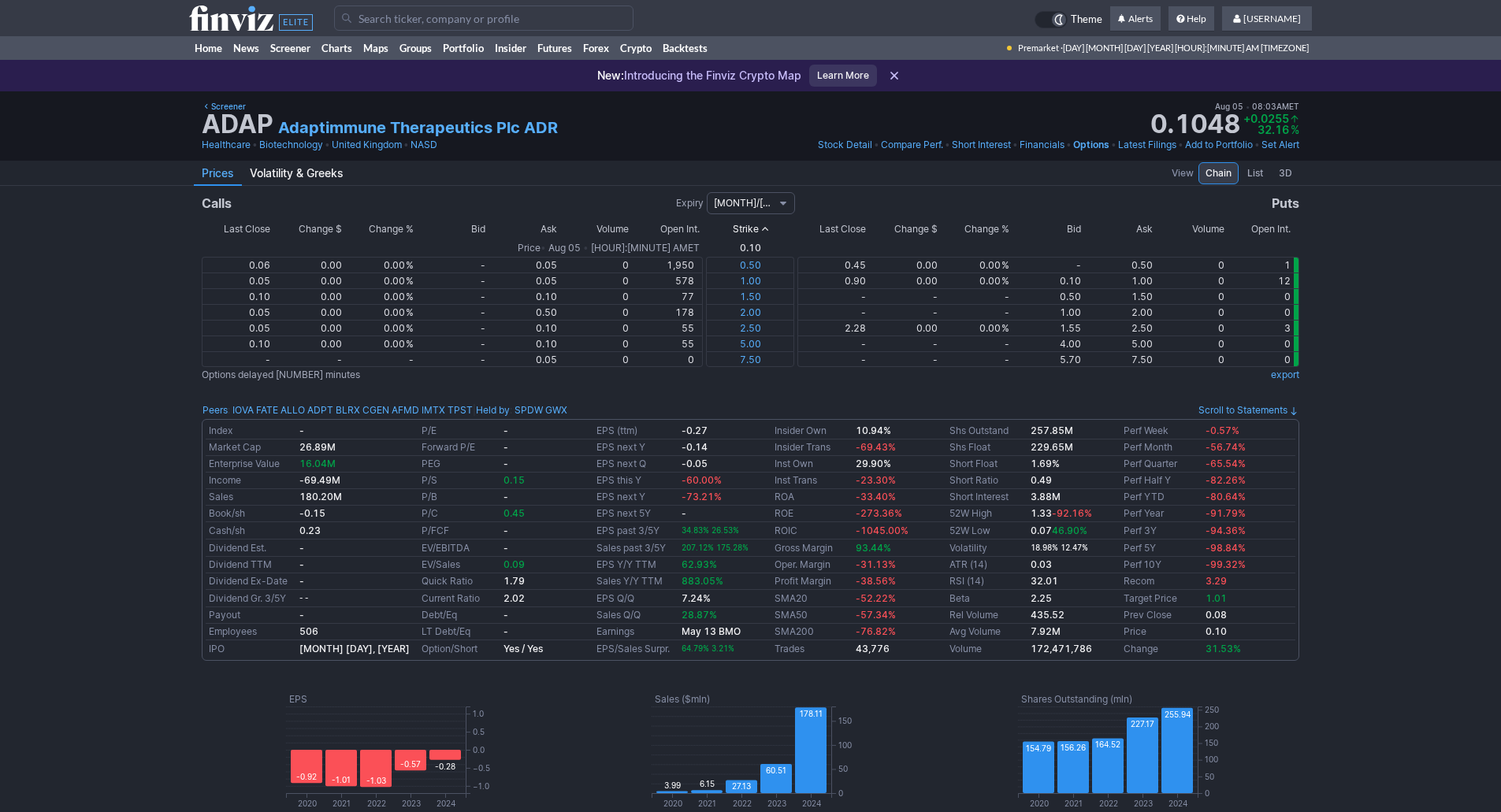 click on "12/19/2025" at bounding box center [744, 203] 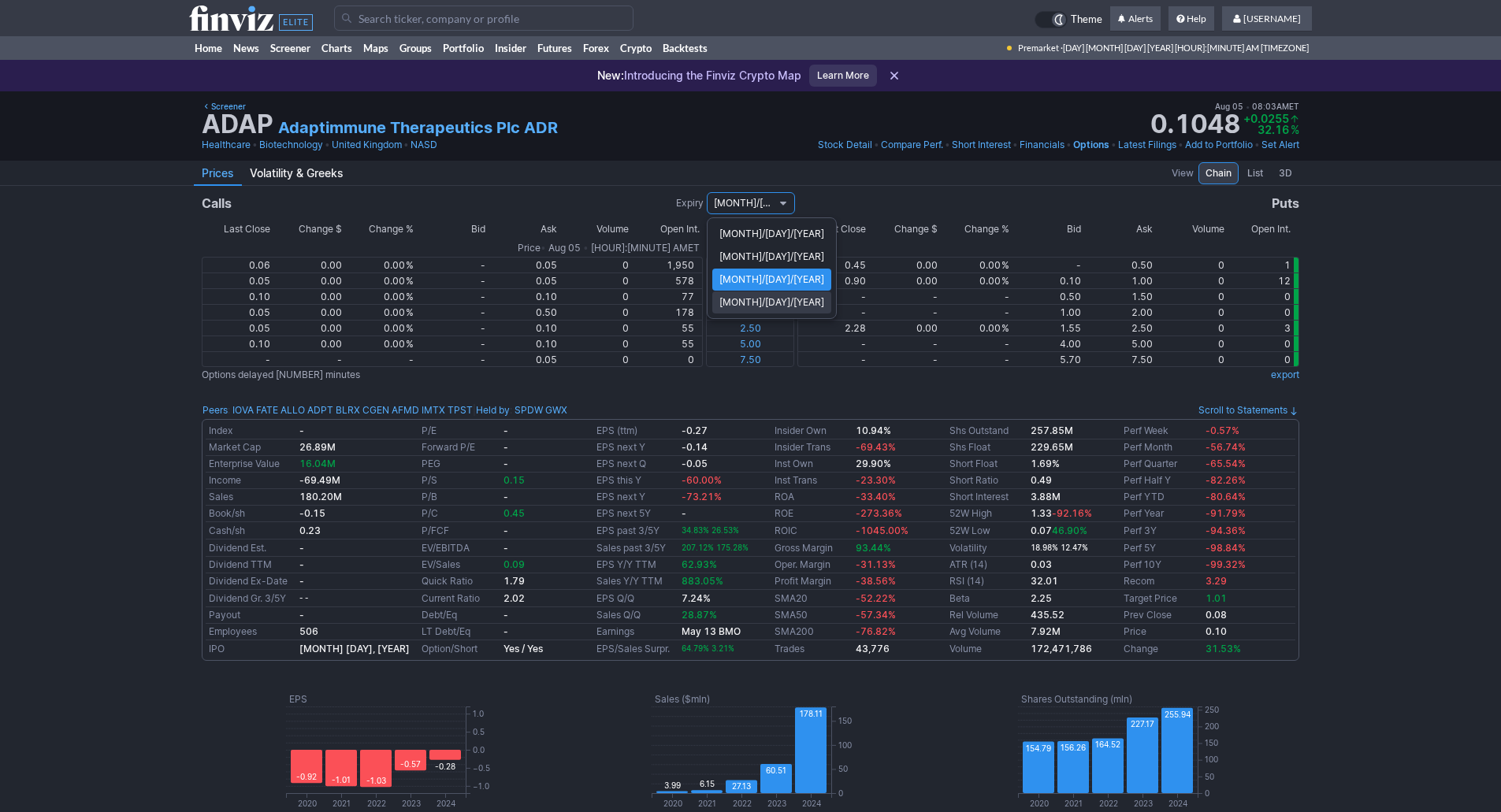 click on "03/20/2026" at bounding box center (771, 302) 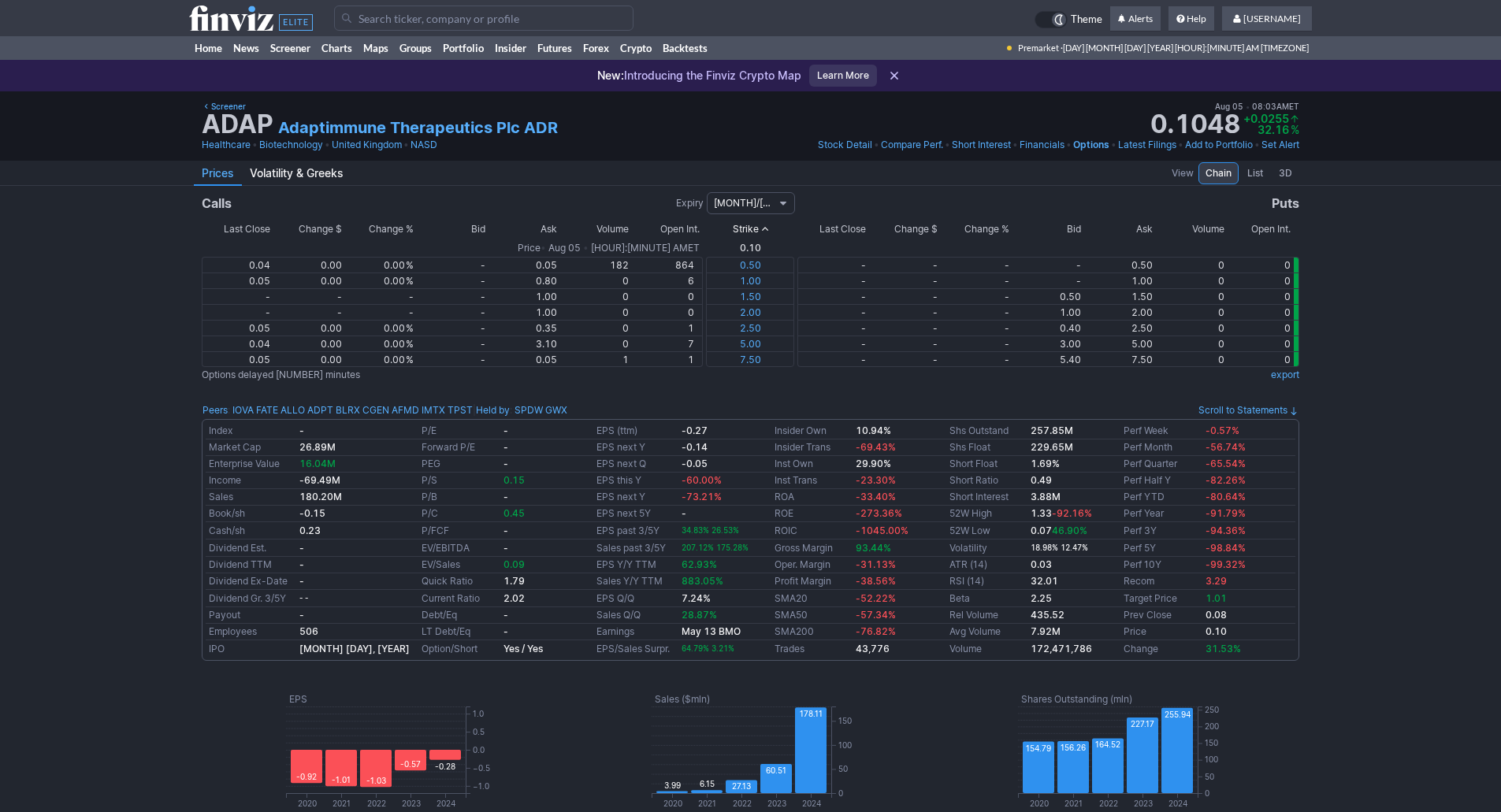 click on "03/20/2026" at bounding box center (744, 203) 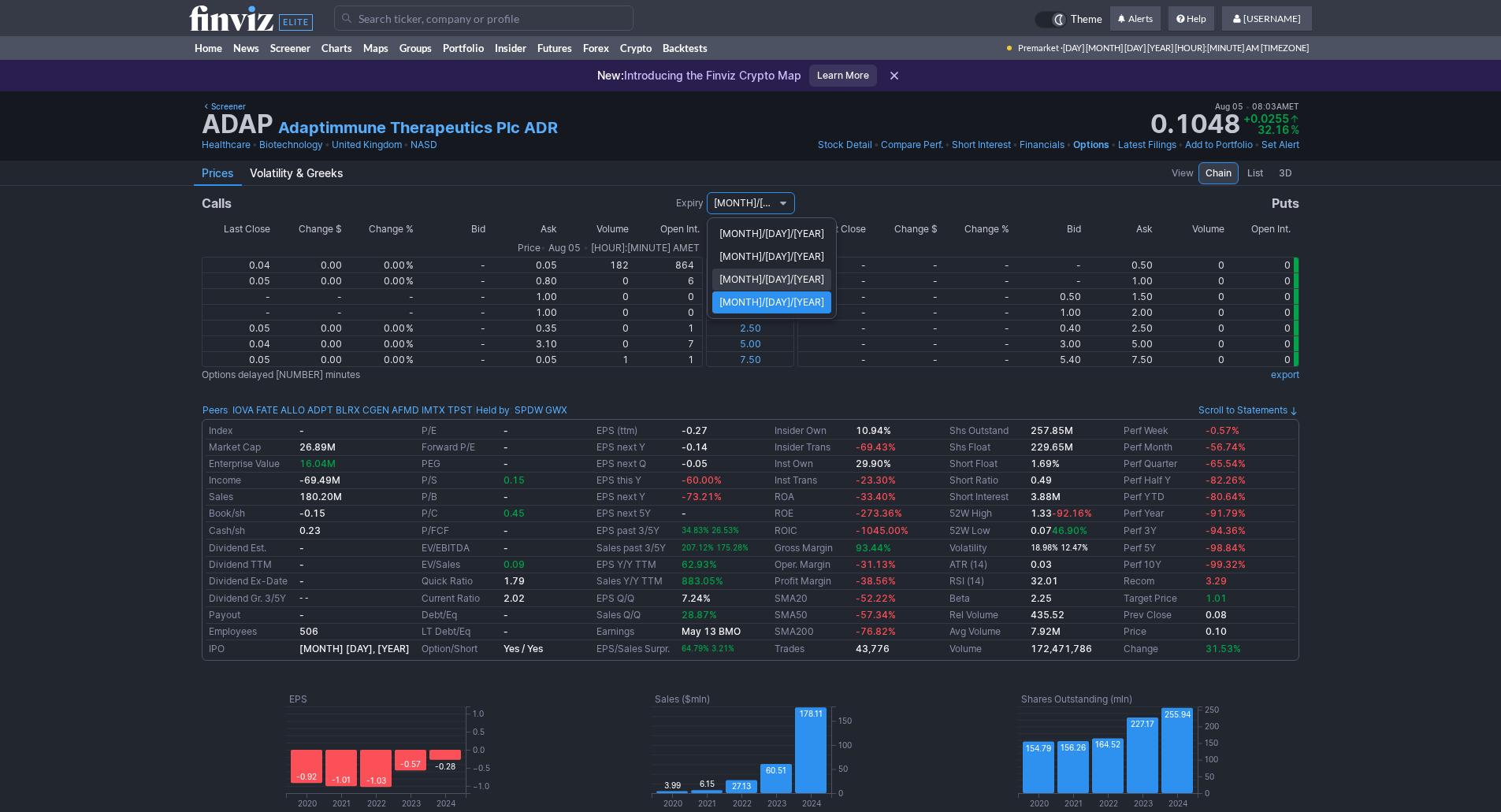 click on "12/19/2025" at bounding box center (771, 280) 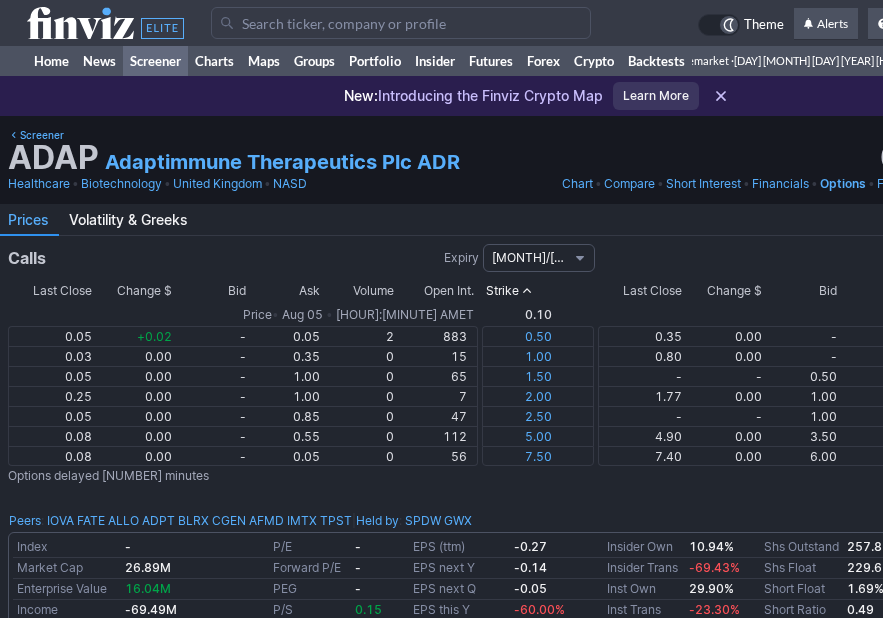 click on "Screener" at bounding box center (155, 61) 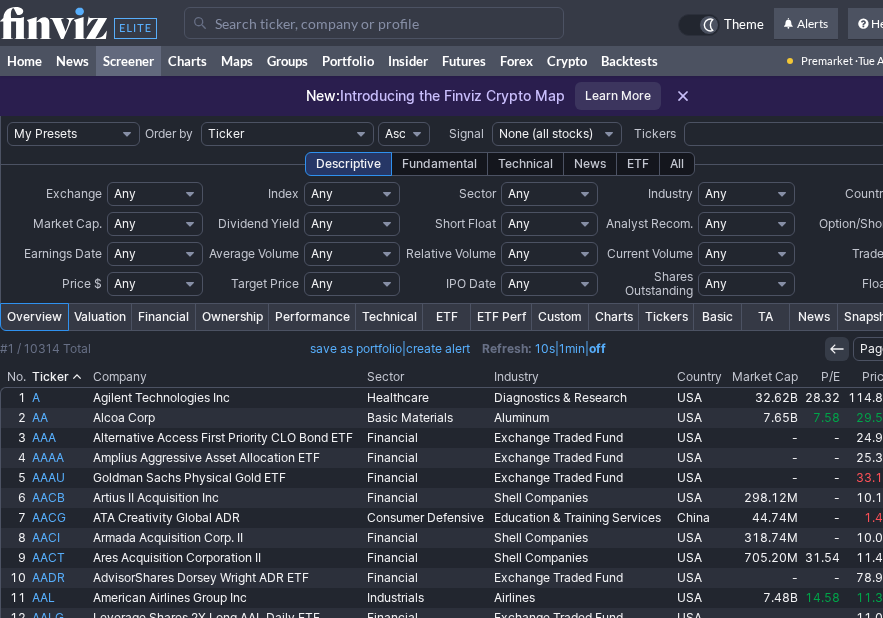 scroll, scrollTop: 0, scrollLeft: 0, axis: both 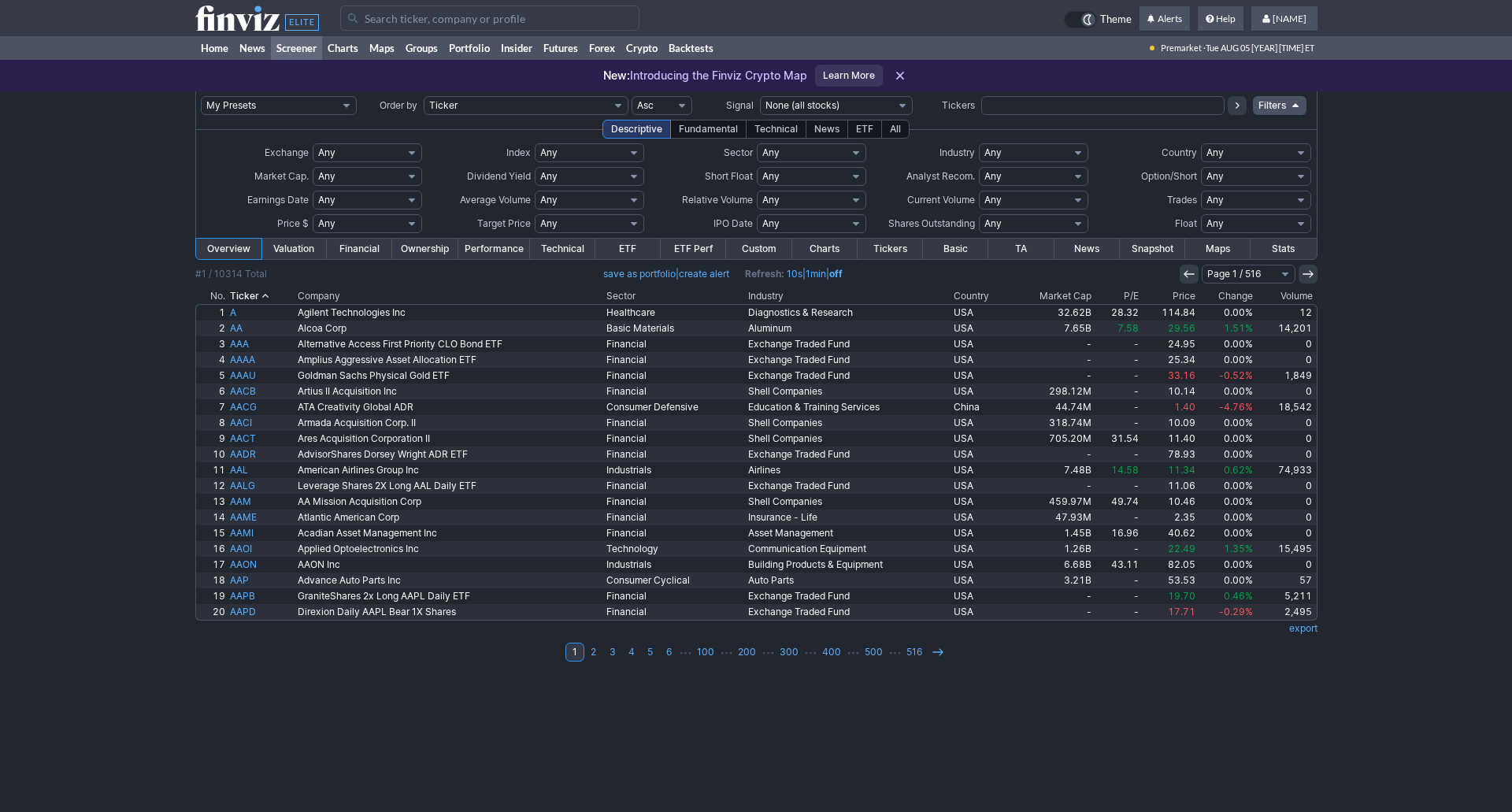 click on "All" at bounding box center (895, 129) 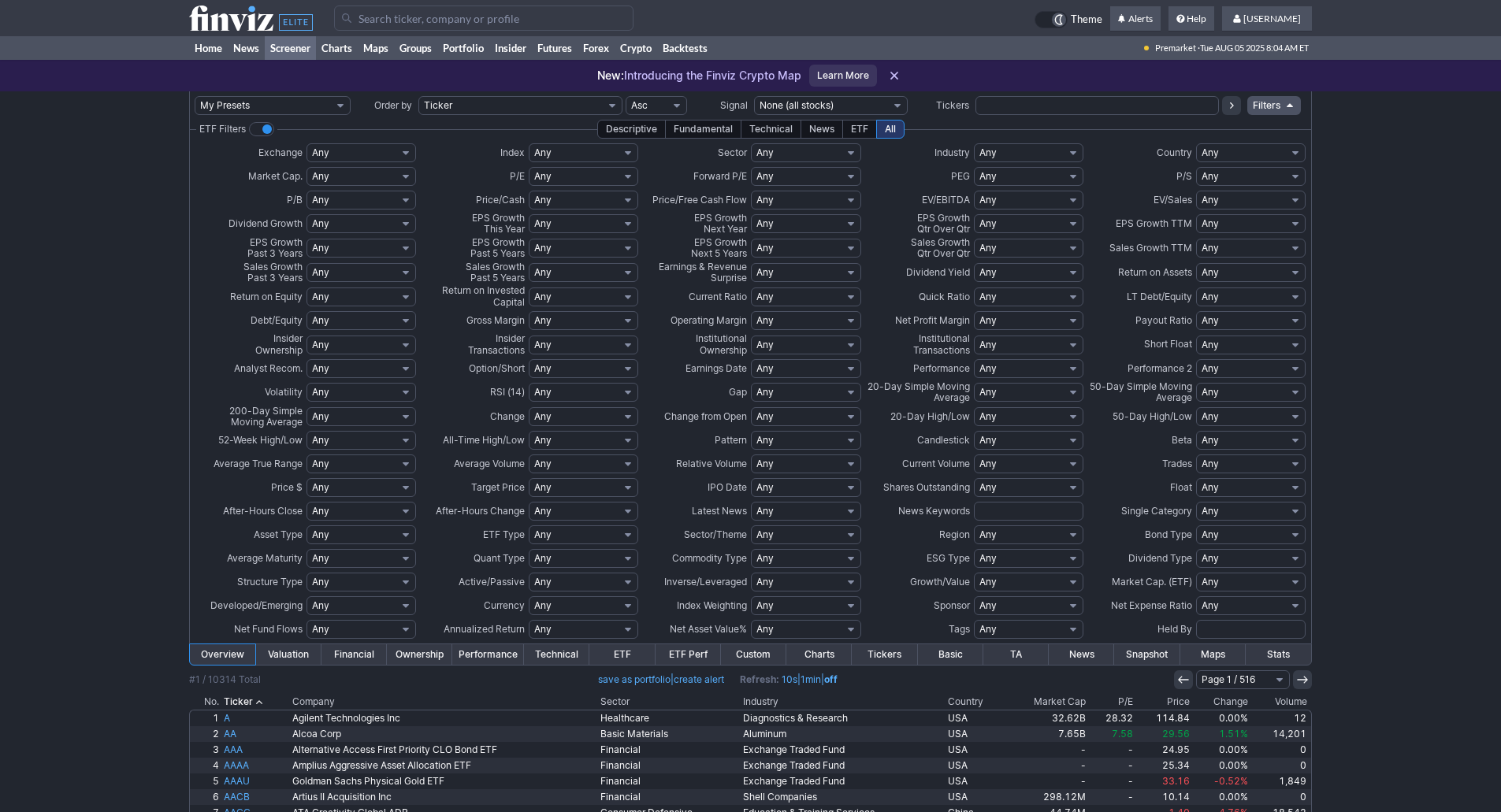 scroll, scrollTop: 0, scrollLeft: 0, axis: both 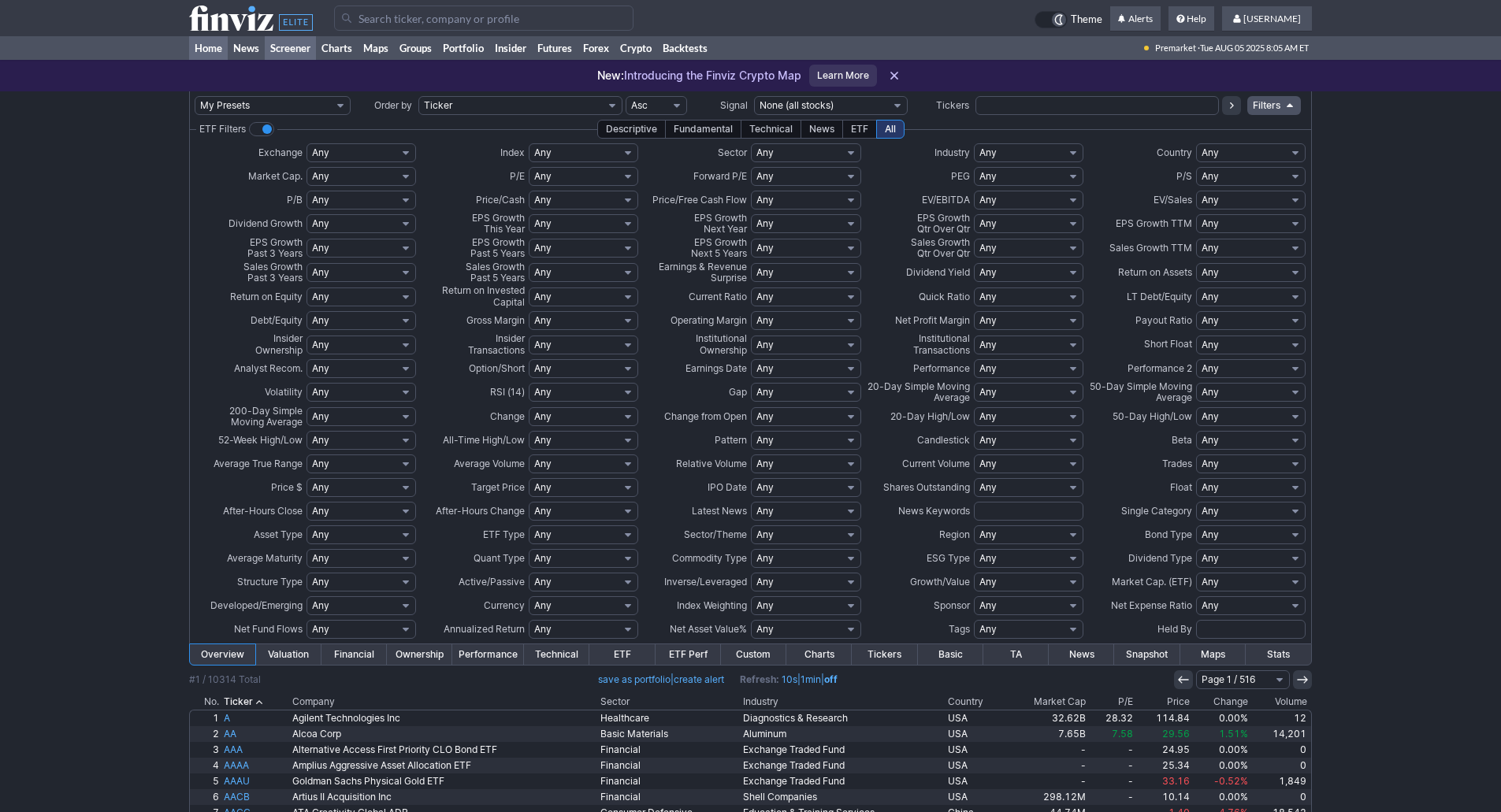 click on "Home" at bounding box center (208, 48) 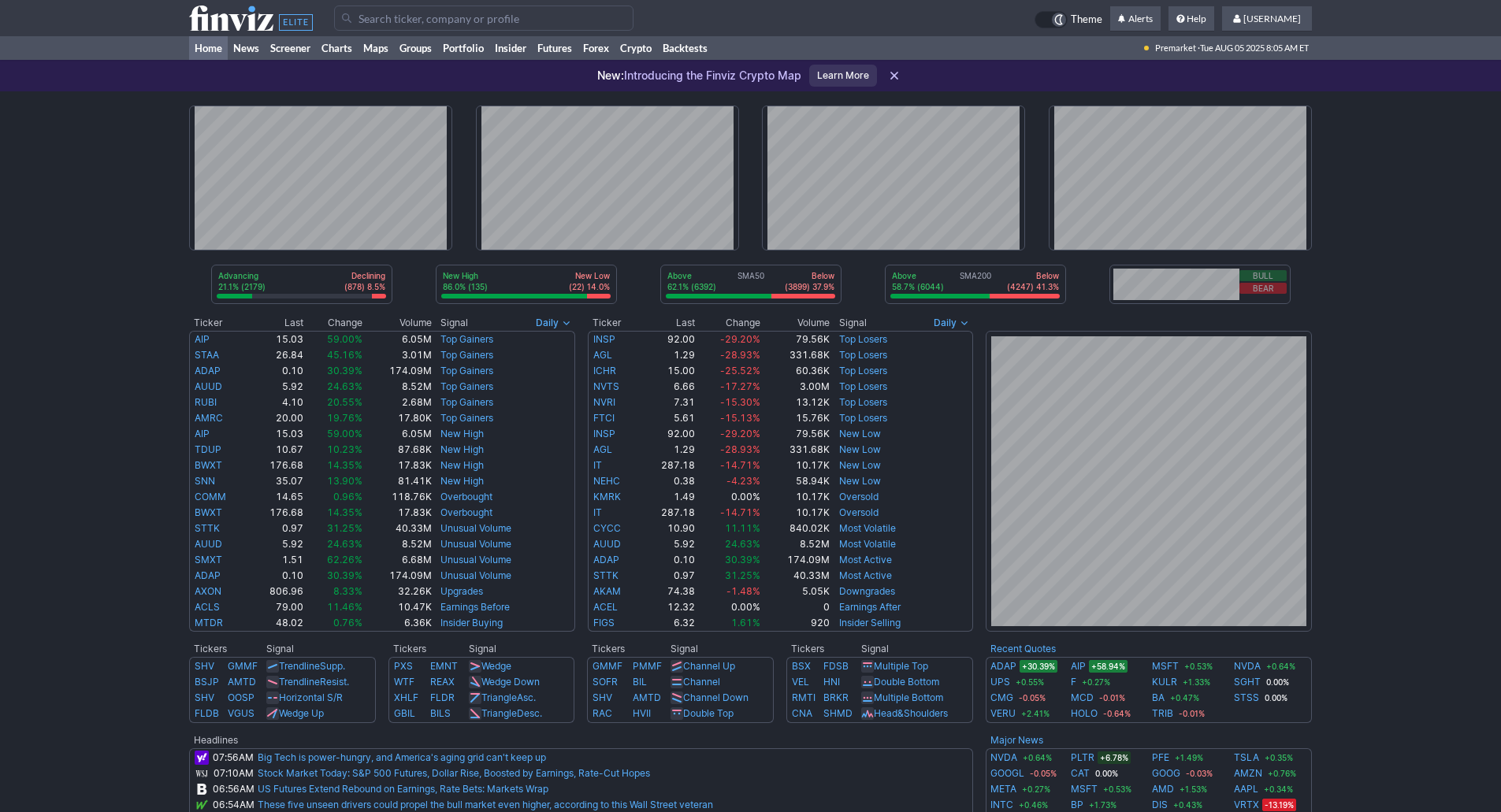 scroll, scrollTop: 0, scrollLeft: 0, axis: both 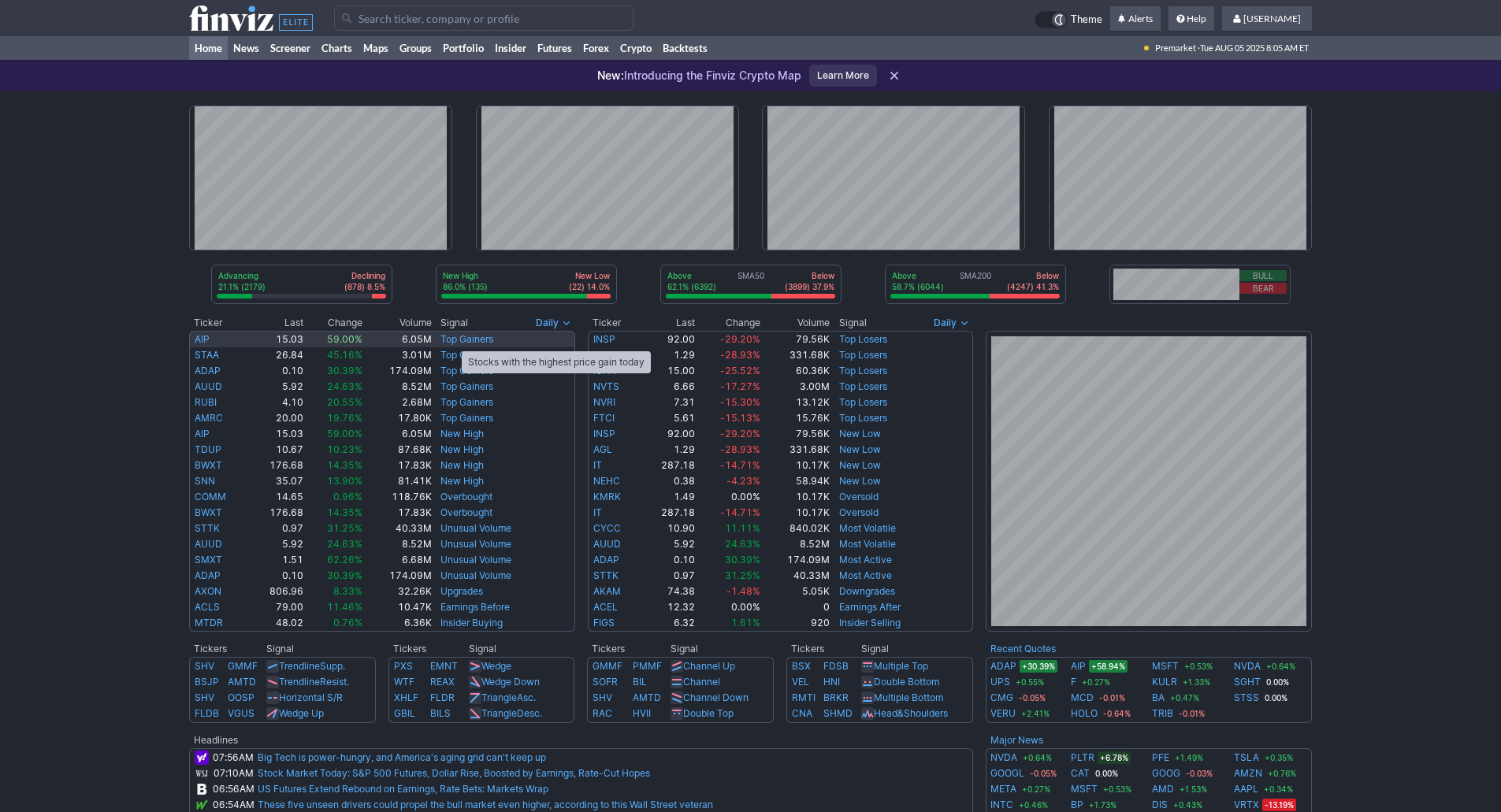 click on "Top Gainers" at bounding box center (466, 339) 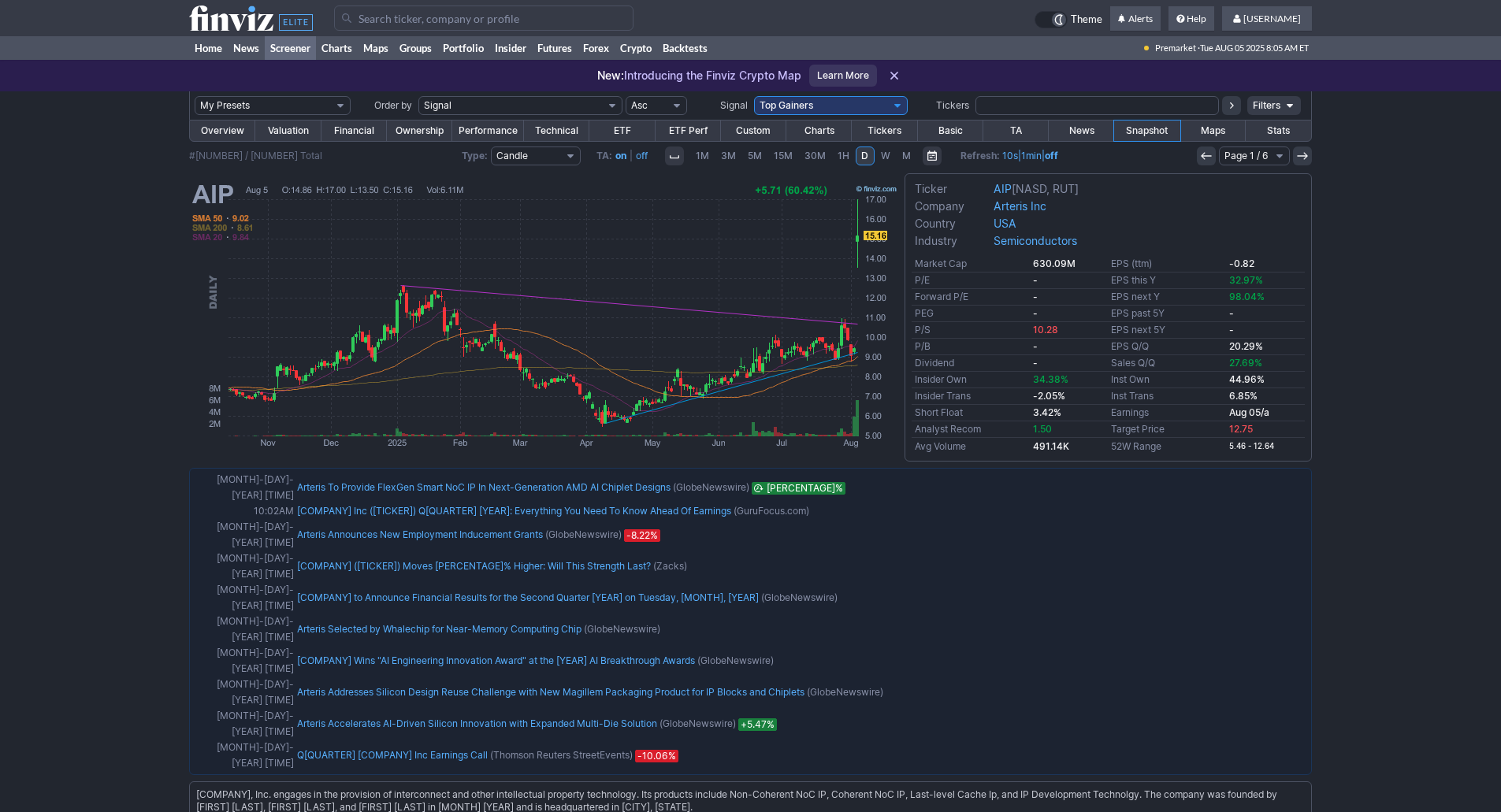 scroll, scrollTop: 0, scrollLeft: 0, axis: both 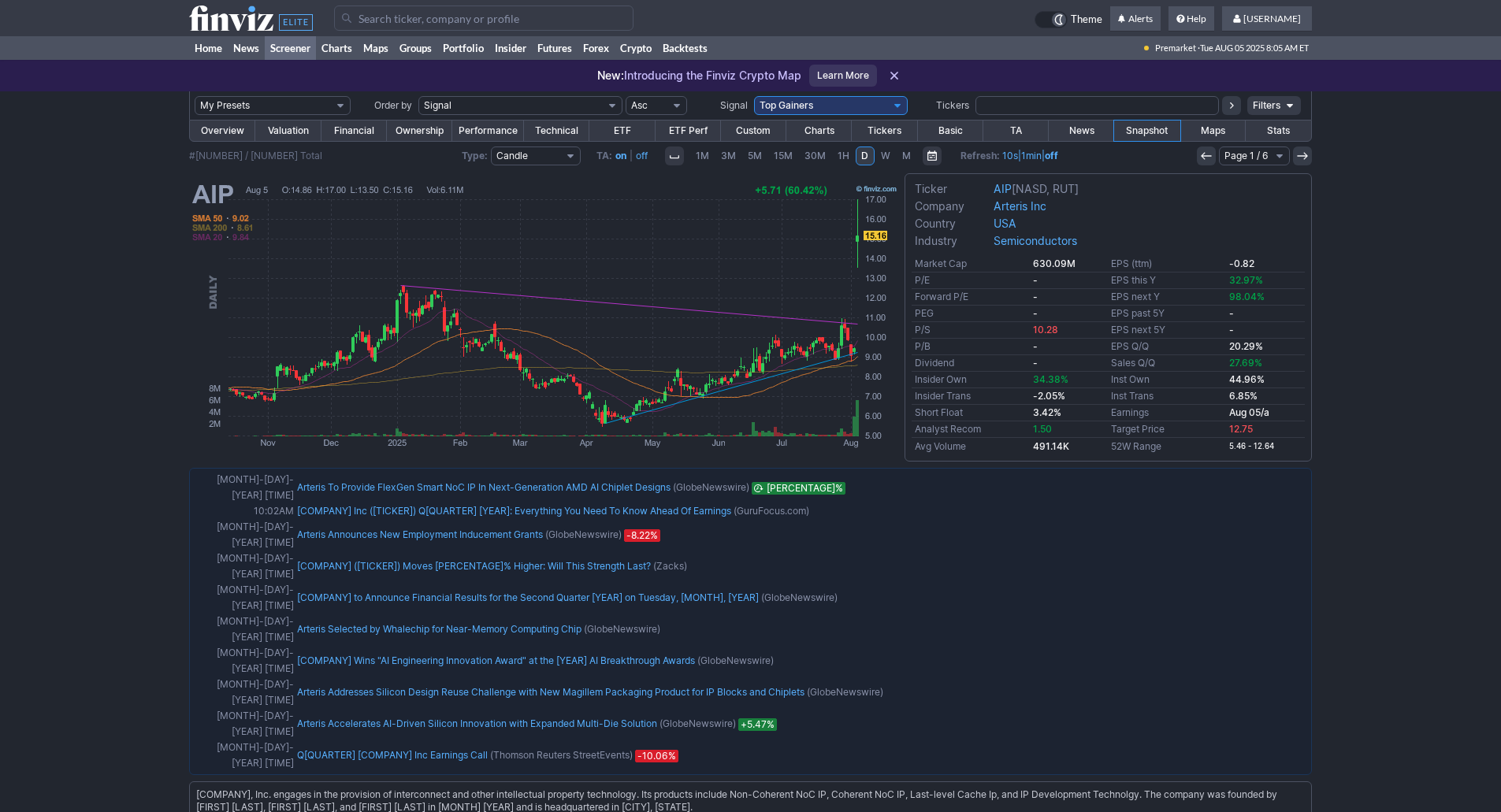 click on "Custom" at bounding box center (753, 131) 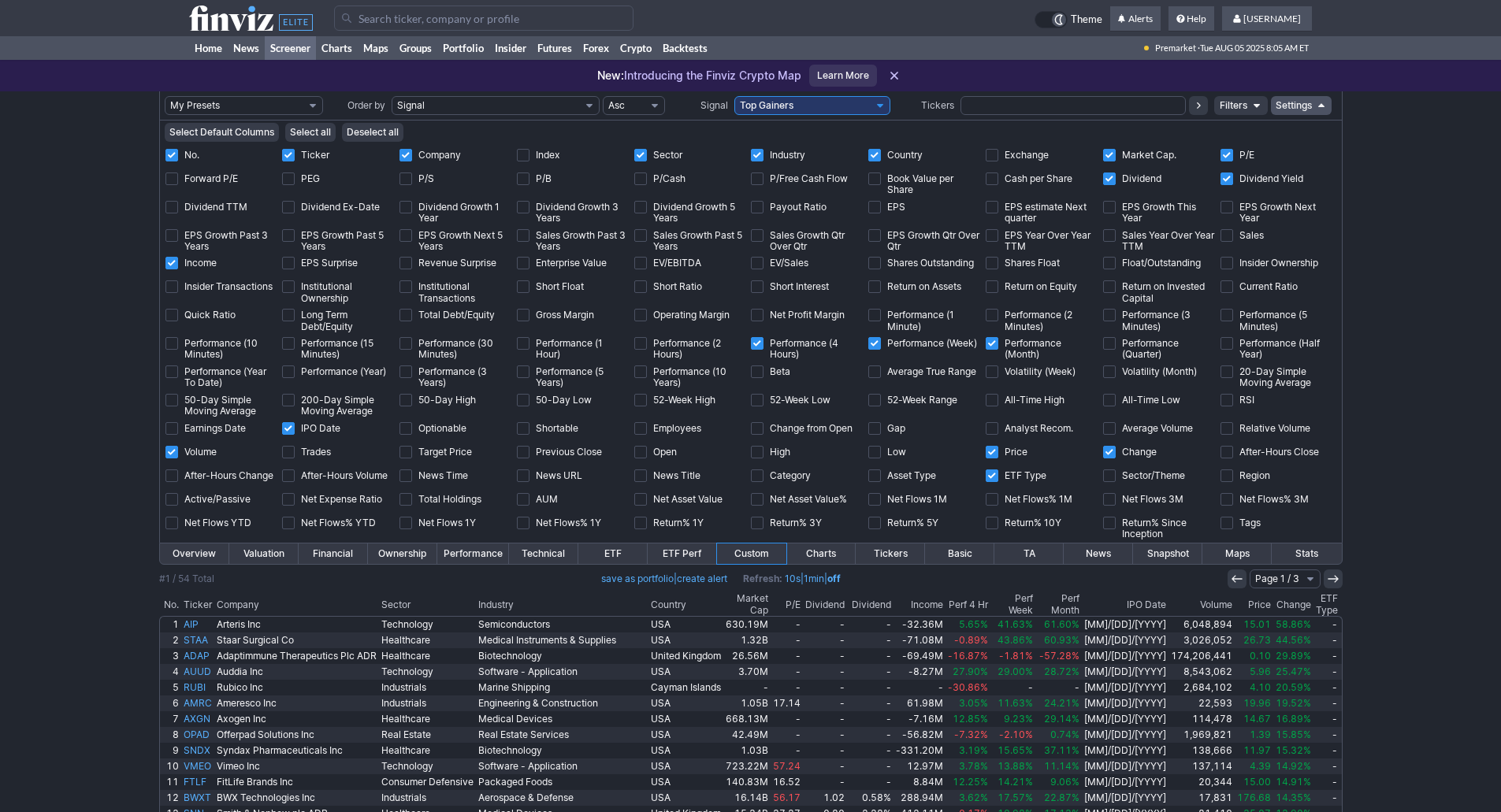 scroll, scrollTop: 0, scrollLeft: 0, axis: both 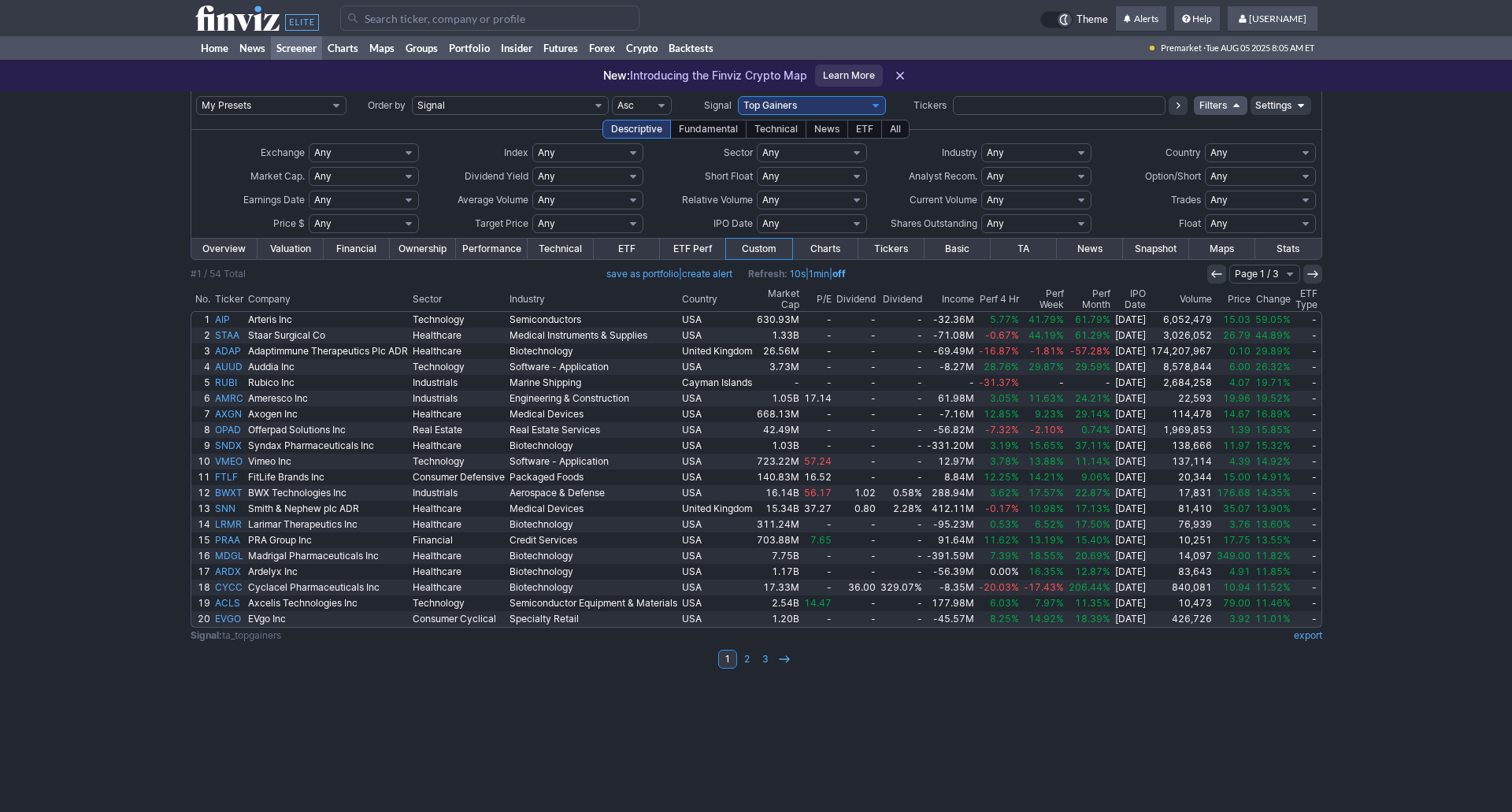click on "All" at bounding box center [895, 129] 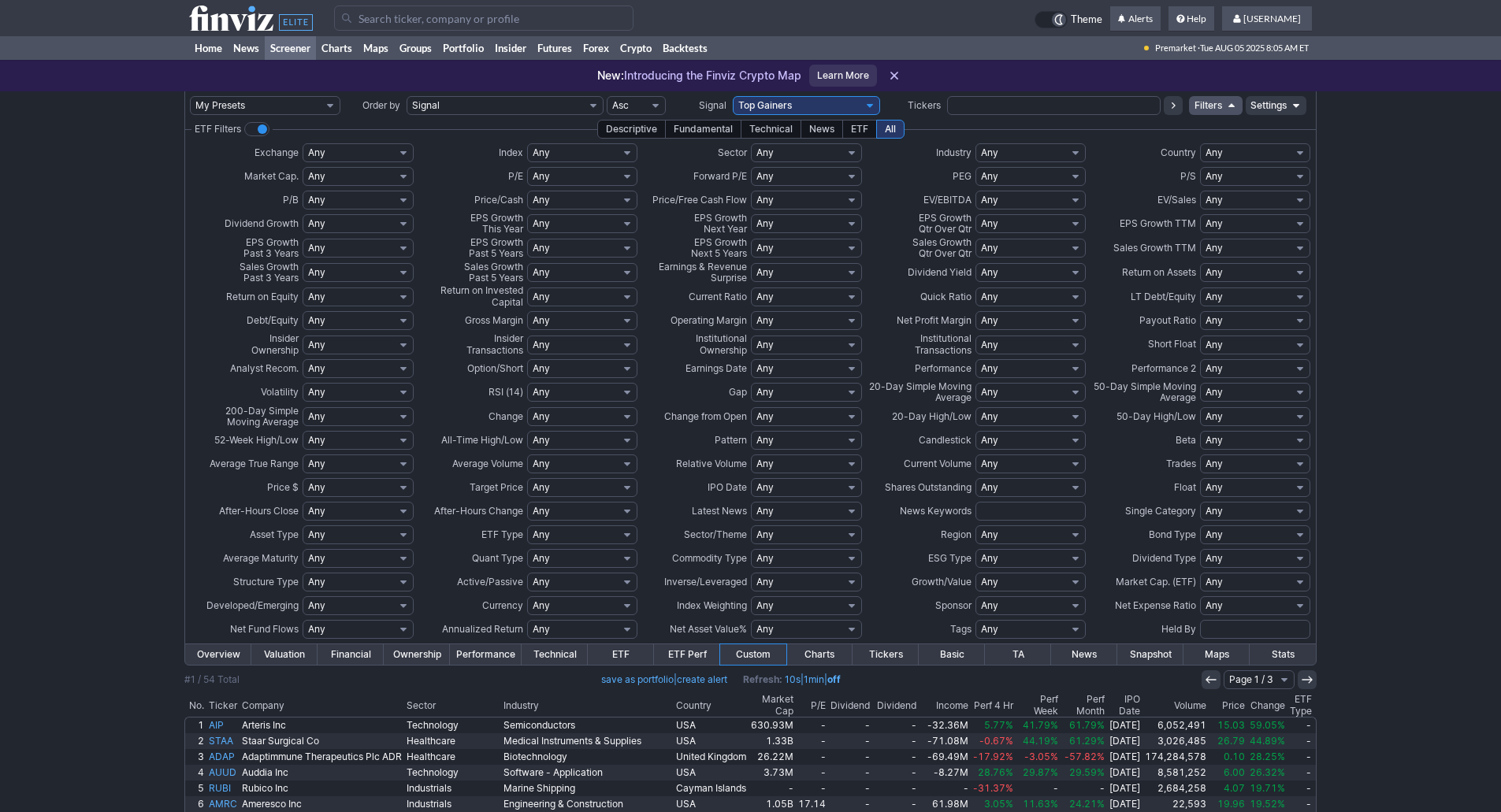 scroll, scrollTop: 0, scrollLeft: 0, axis: both 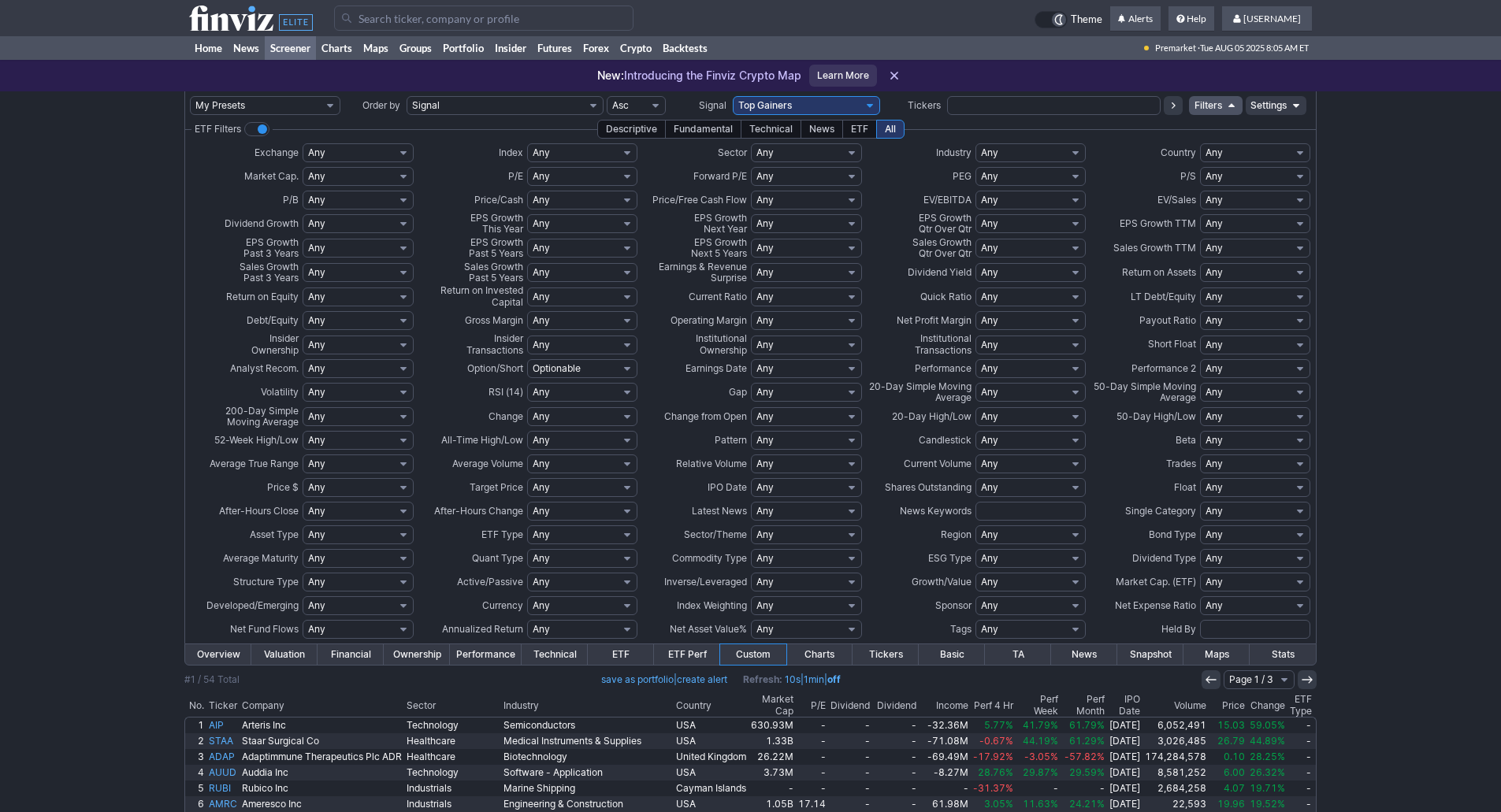 click on "Any Optionable Shortable Not optionable Not shortable Optionable and shortable Optionable and not shortable Not optionable and shortable Not optionable and not shortable Short sale restricted Not short sale restricted Halted Not halted Over 10K available to short Over 100K available to short Over 1M available to short Over 10M available to short Over $1M available to short Over $10M available to short Over $100M available to short Over $1B available to short Custom" at bounding box center (582, 369) 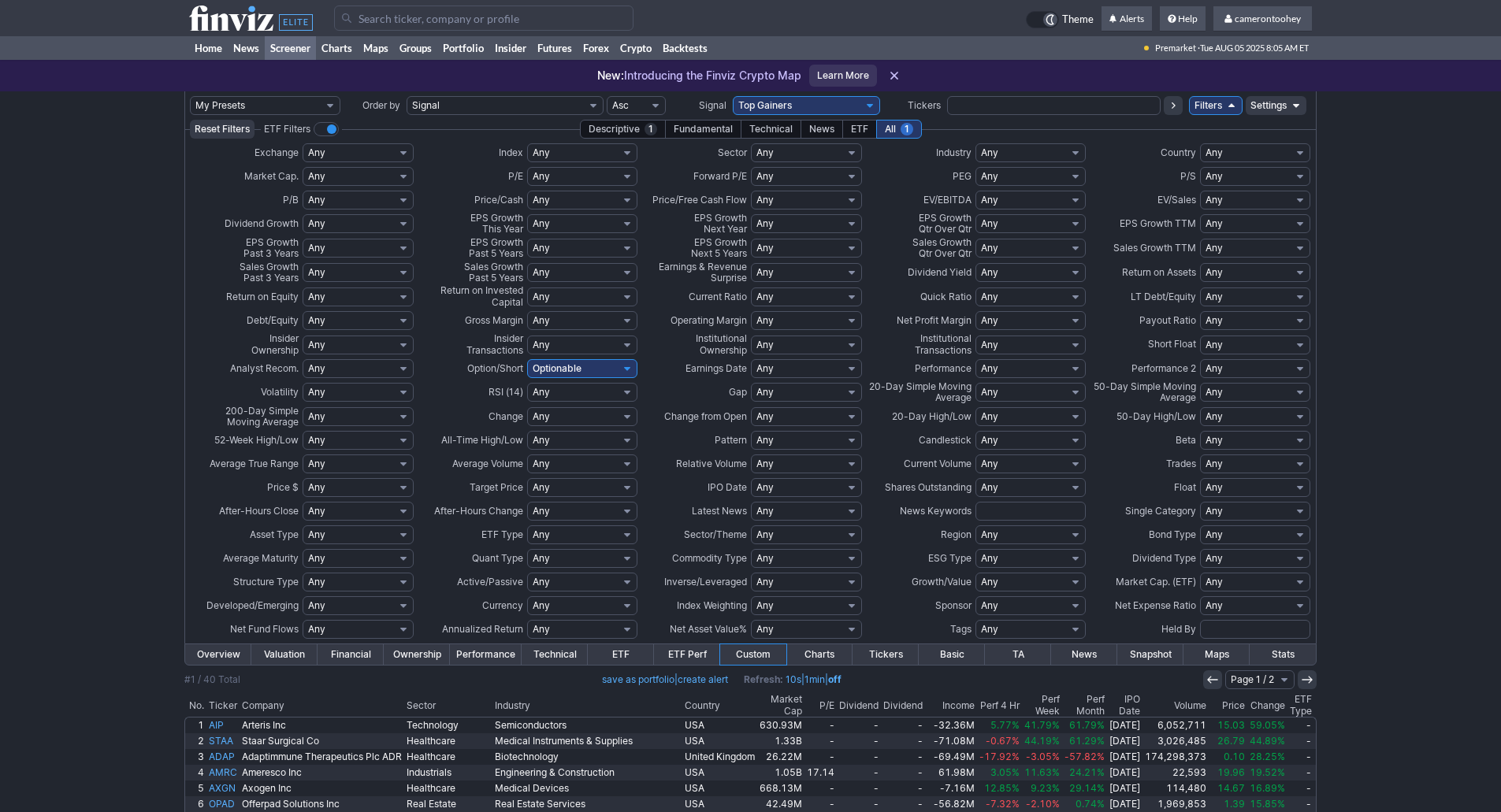 scroll, scrollTop: 0, scrollLeft: 0, axis: both 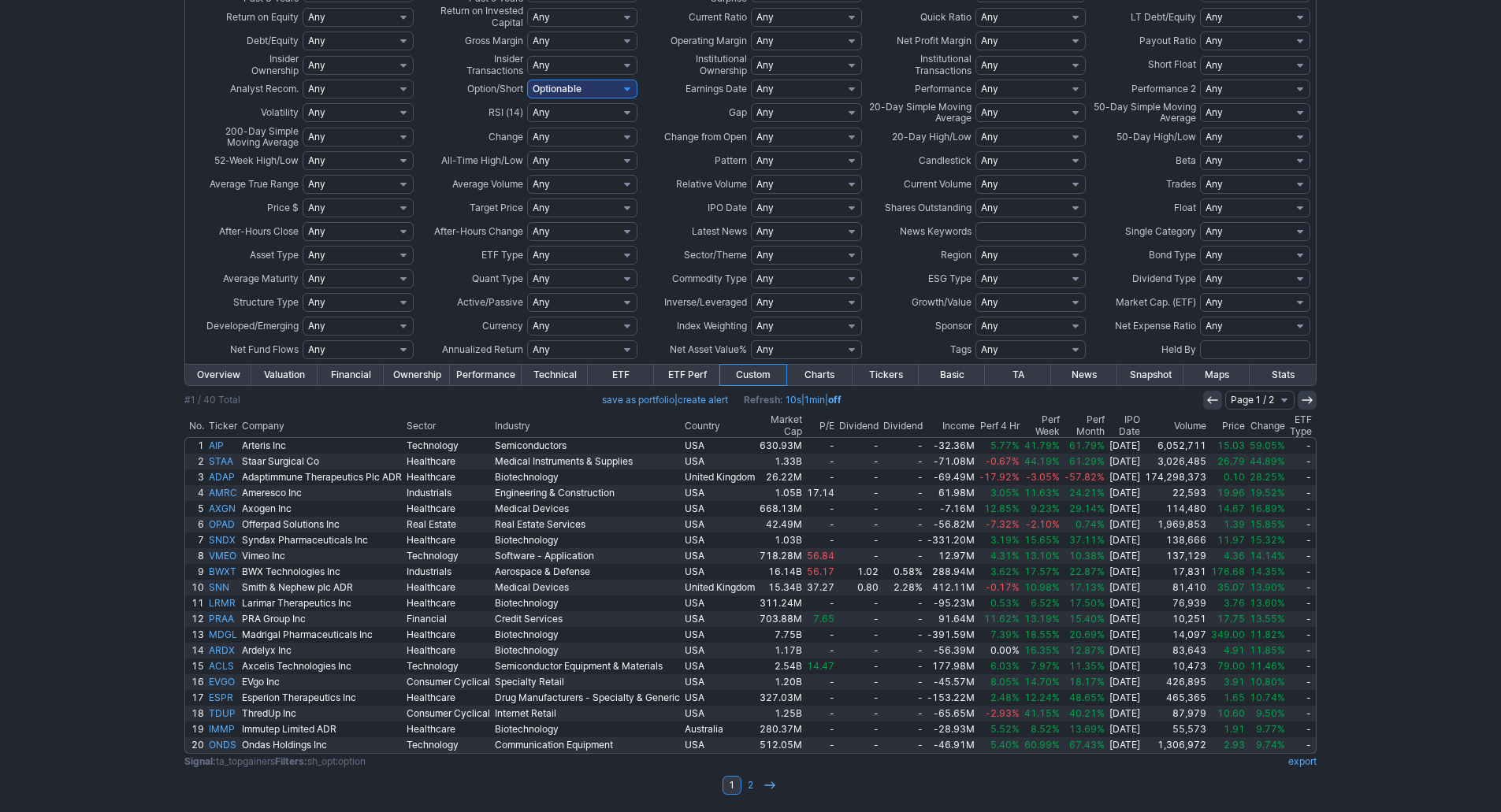 click on "Change" at bounding box center [1267, 425] 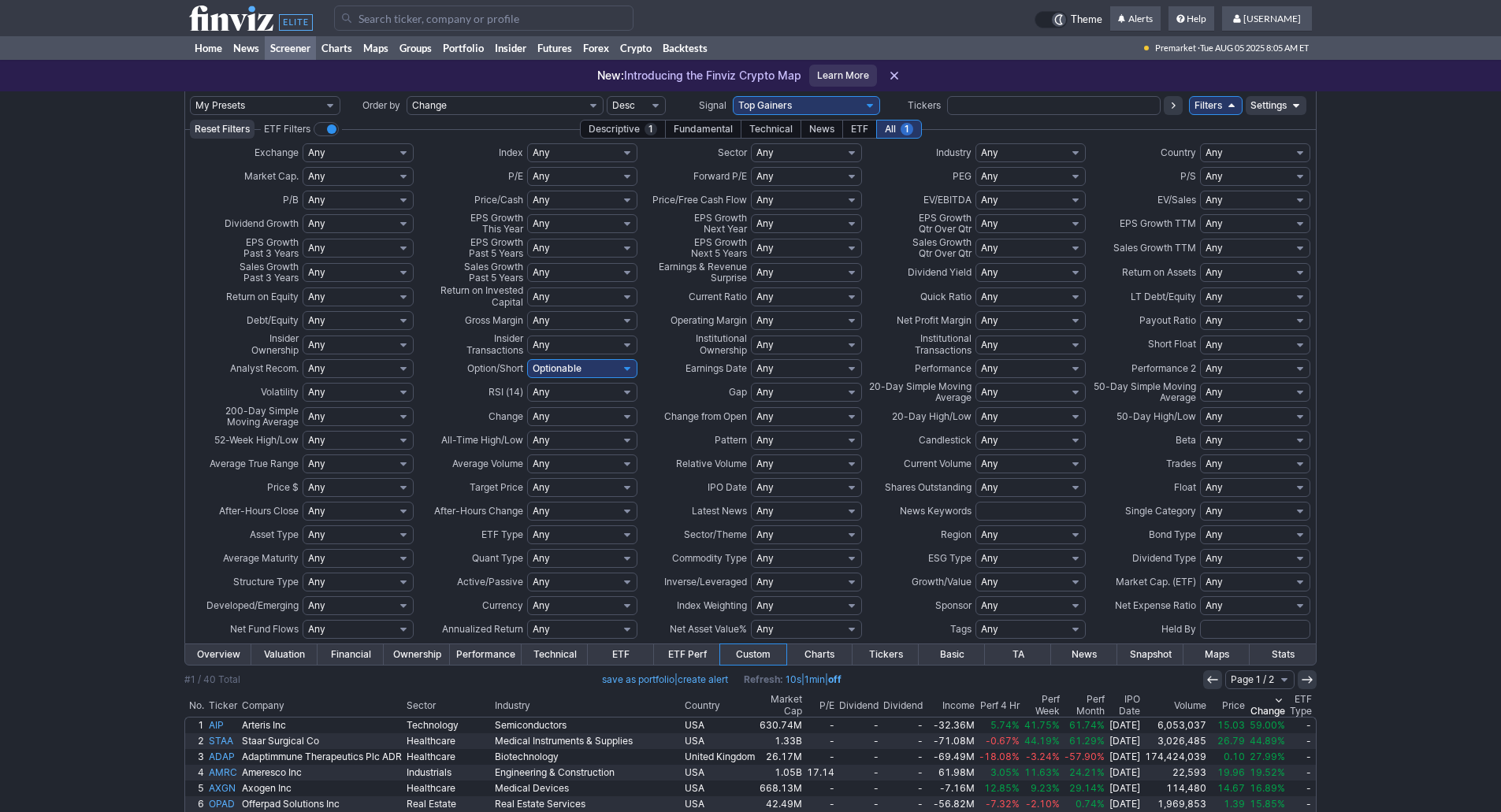 scroll, scrollTop: 0, scrollLeft: 0, axis: both 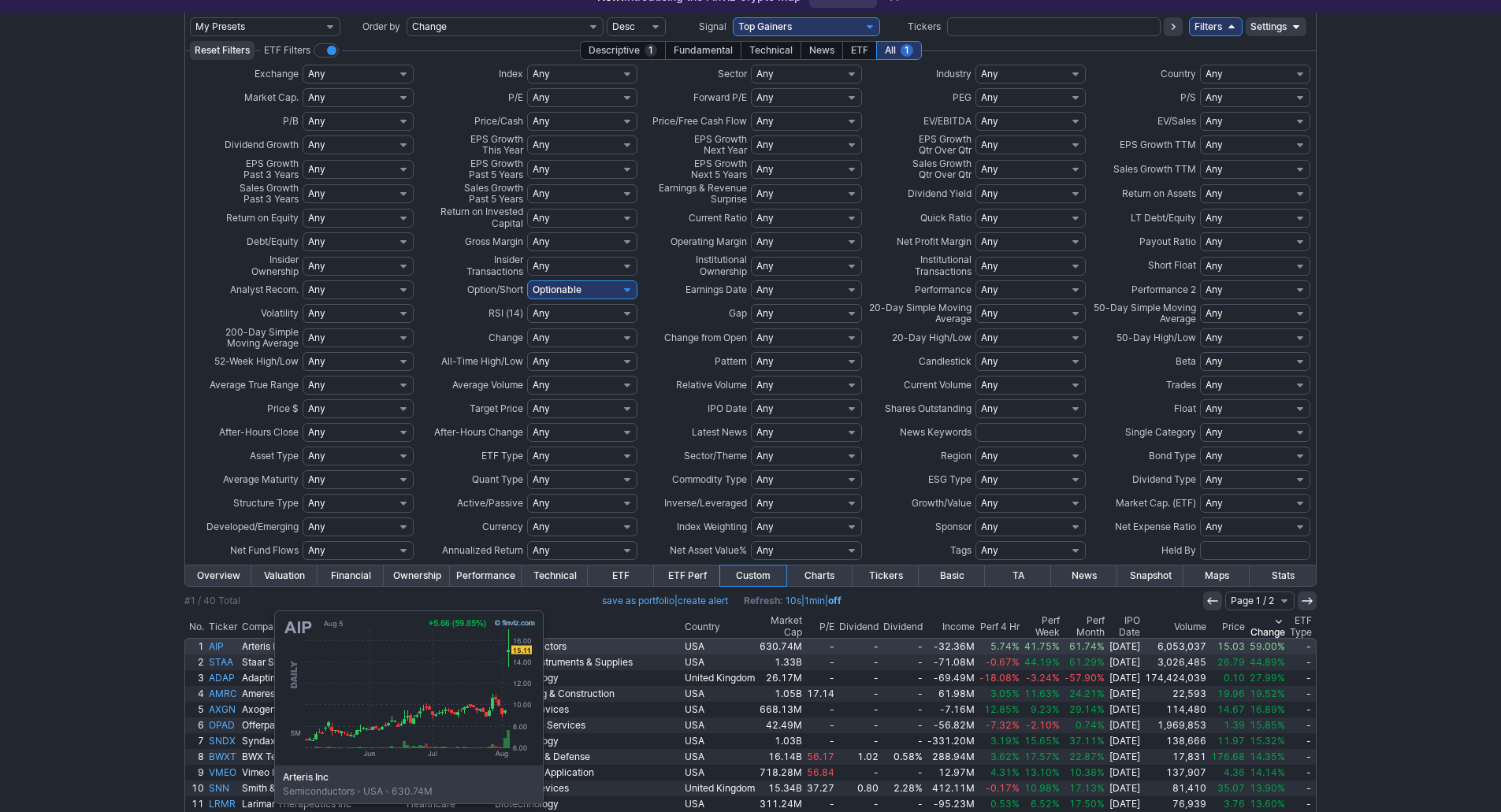 click on "AIP" at bounding box center (223, 647) 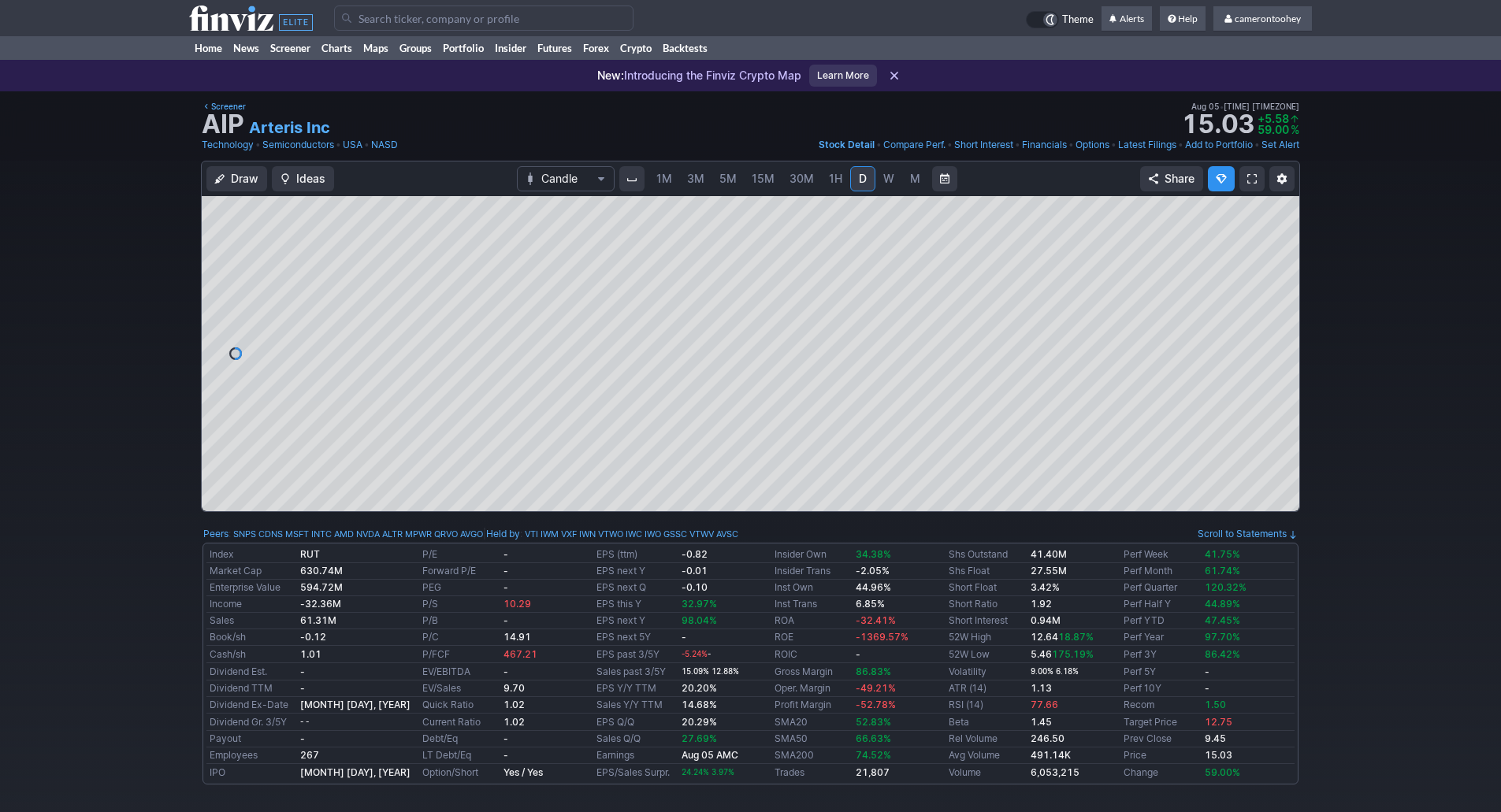 scroll, scrollTop: 0, scrollLeft: 0, axis: both 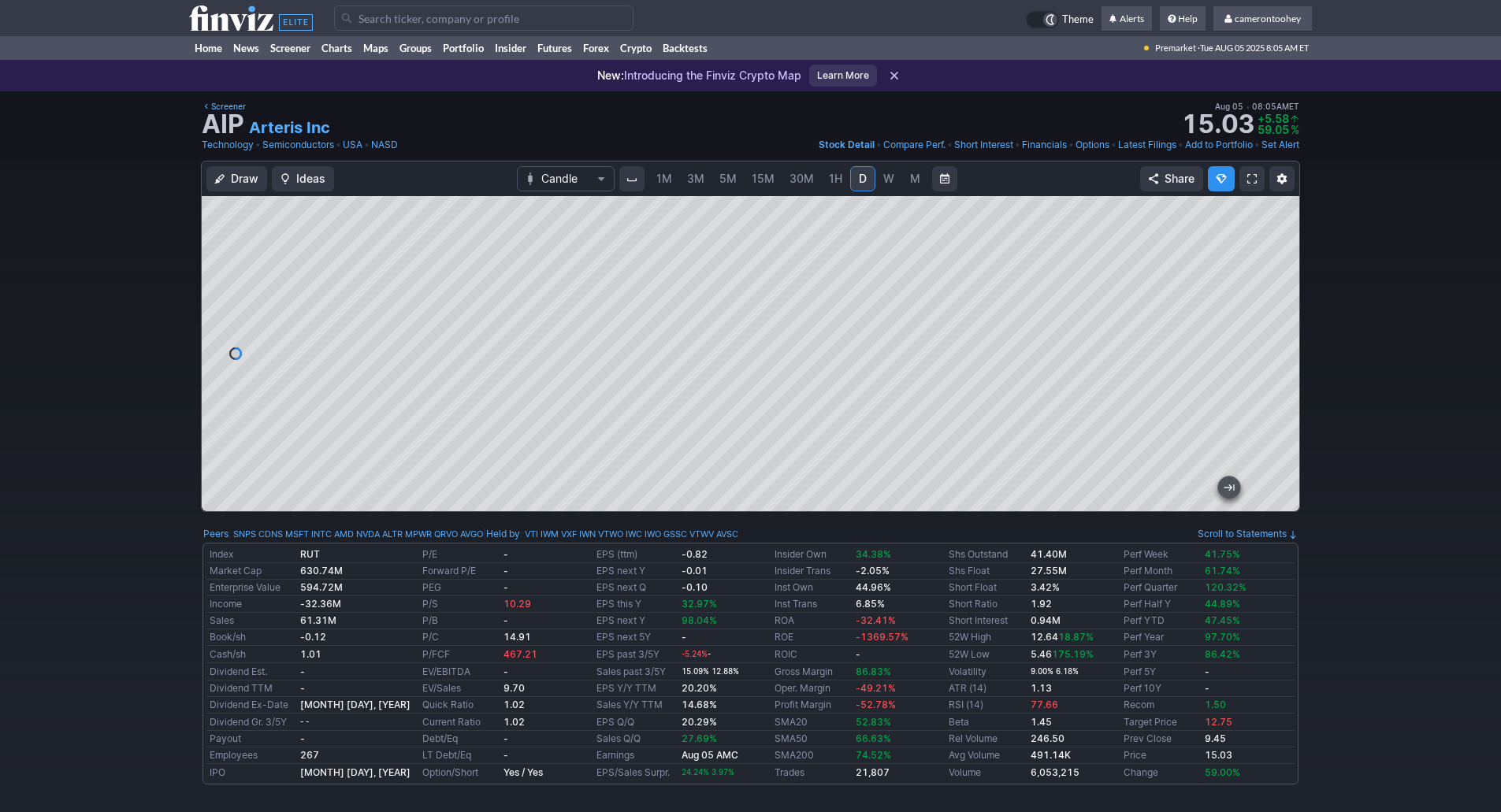 click on "15M" at bounding box center [763, 178] 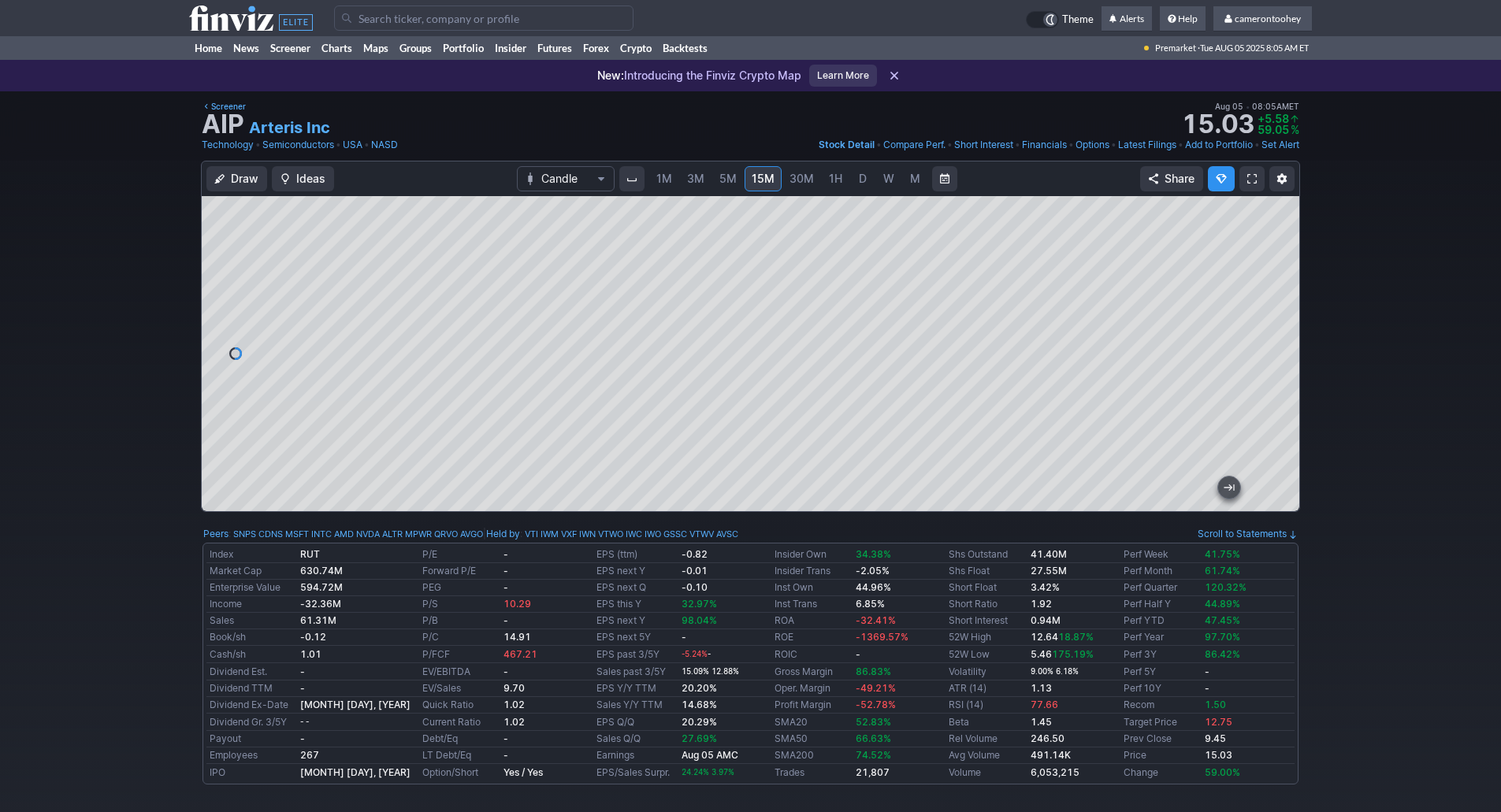 click at bounding box center (632, 179) 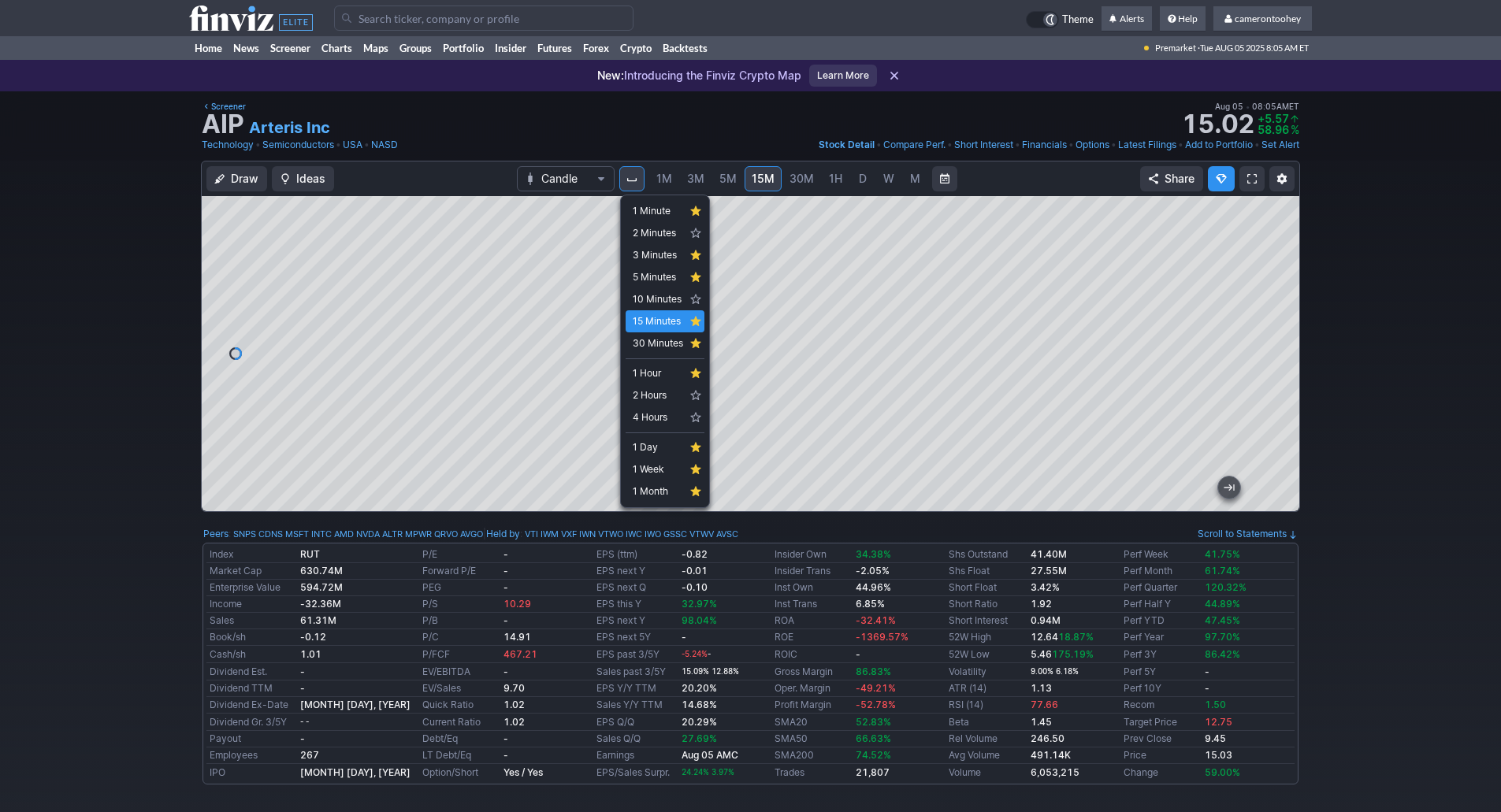 click at bounding box center (750, 406) 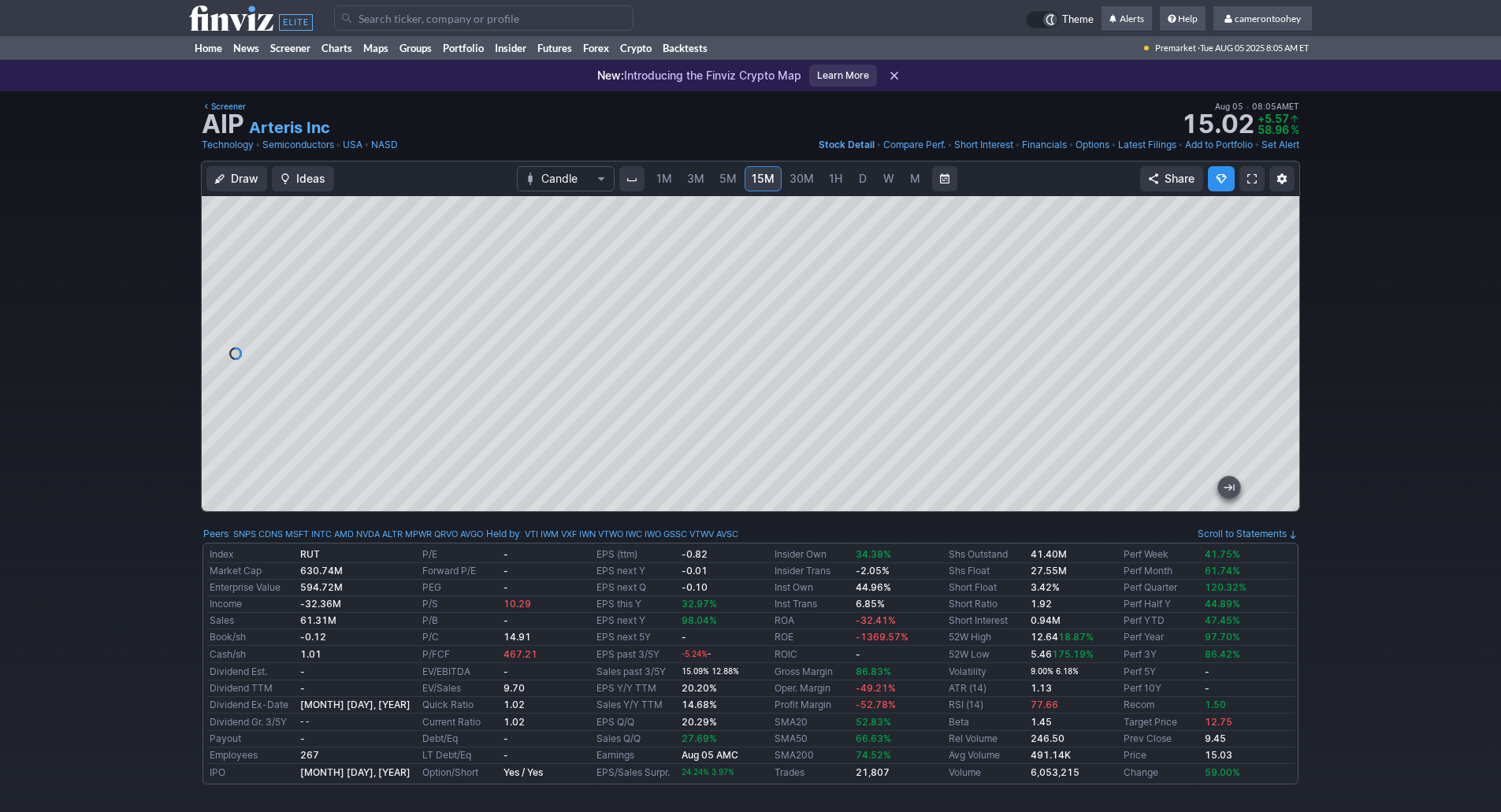 click on "Theme
Alerts" at bounding box center (750, 3514) 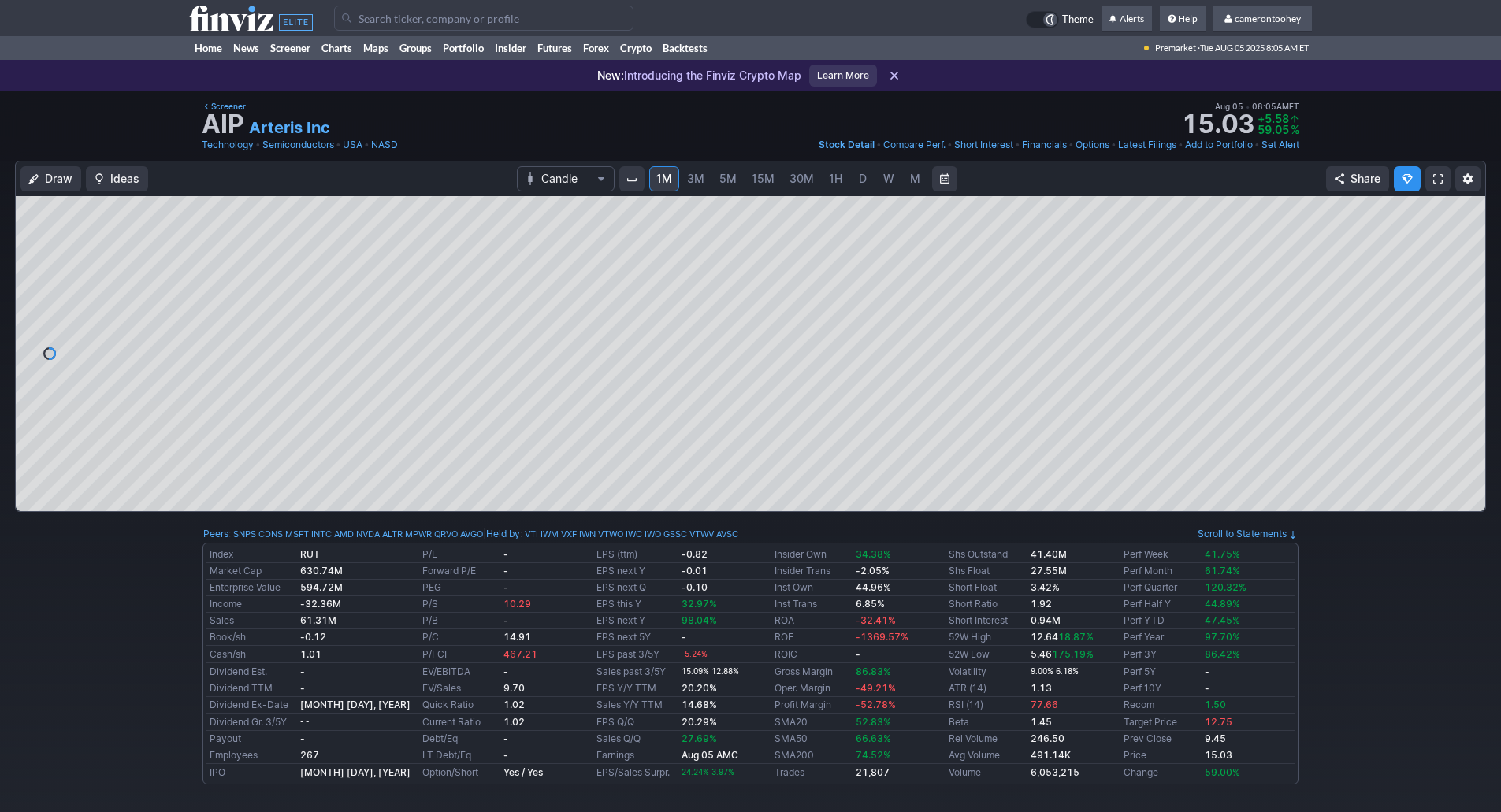 click on "3M" at bounding box center (696, 178) 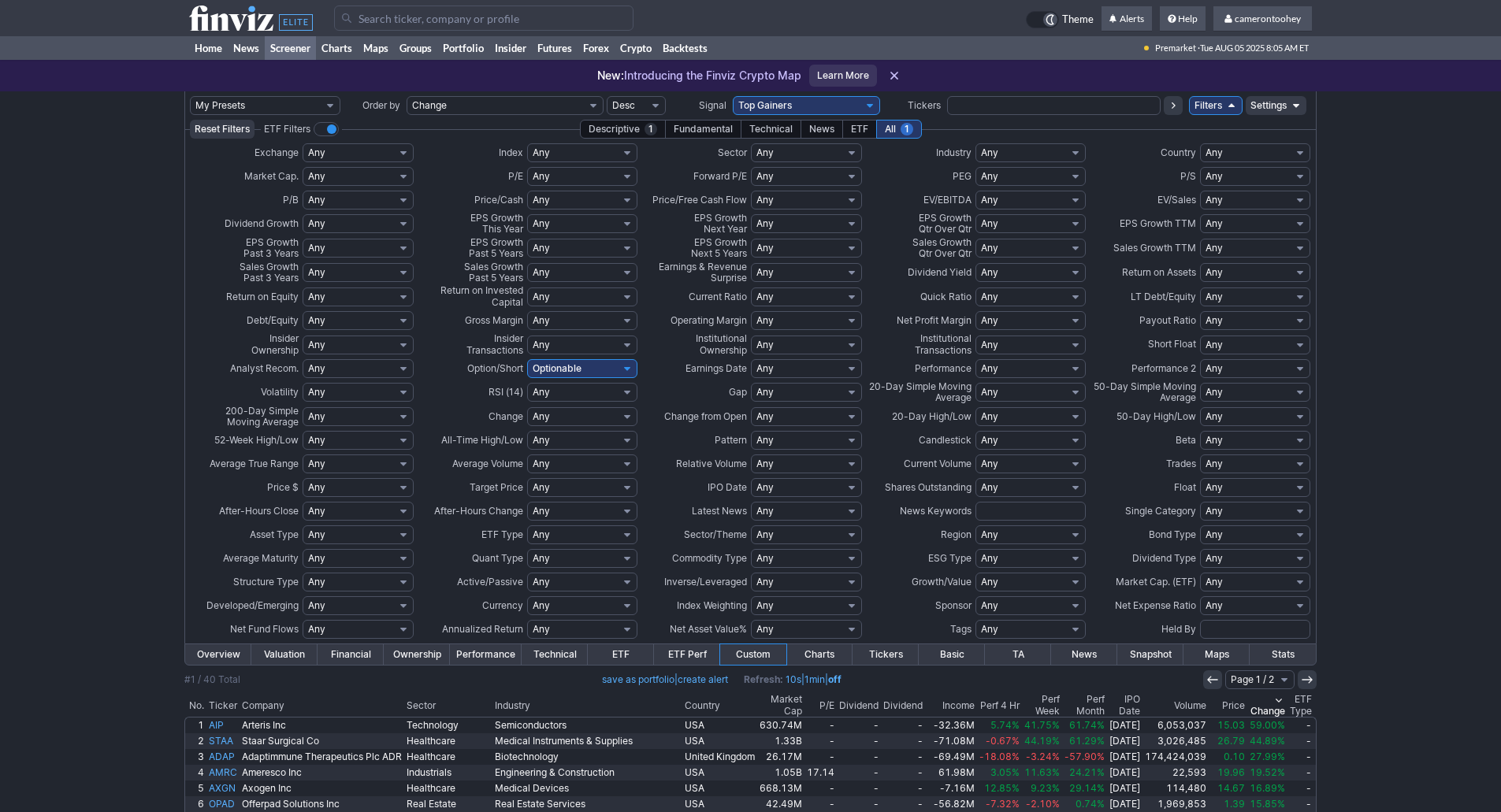 scroll, scrollTop: 79, scrollLeft: 0, axis: vertical 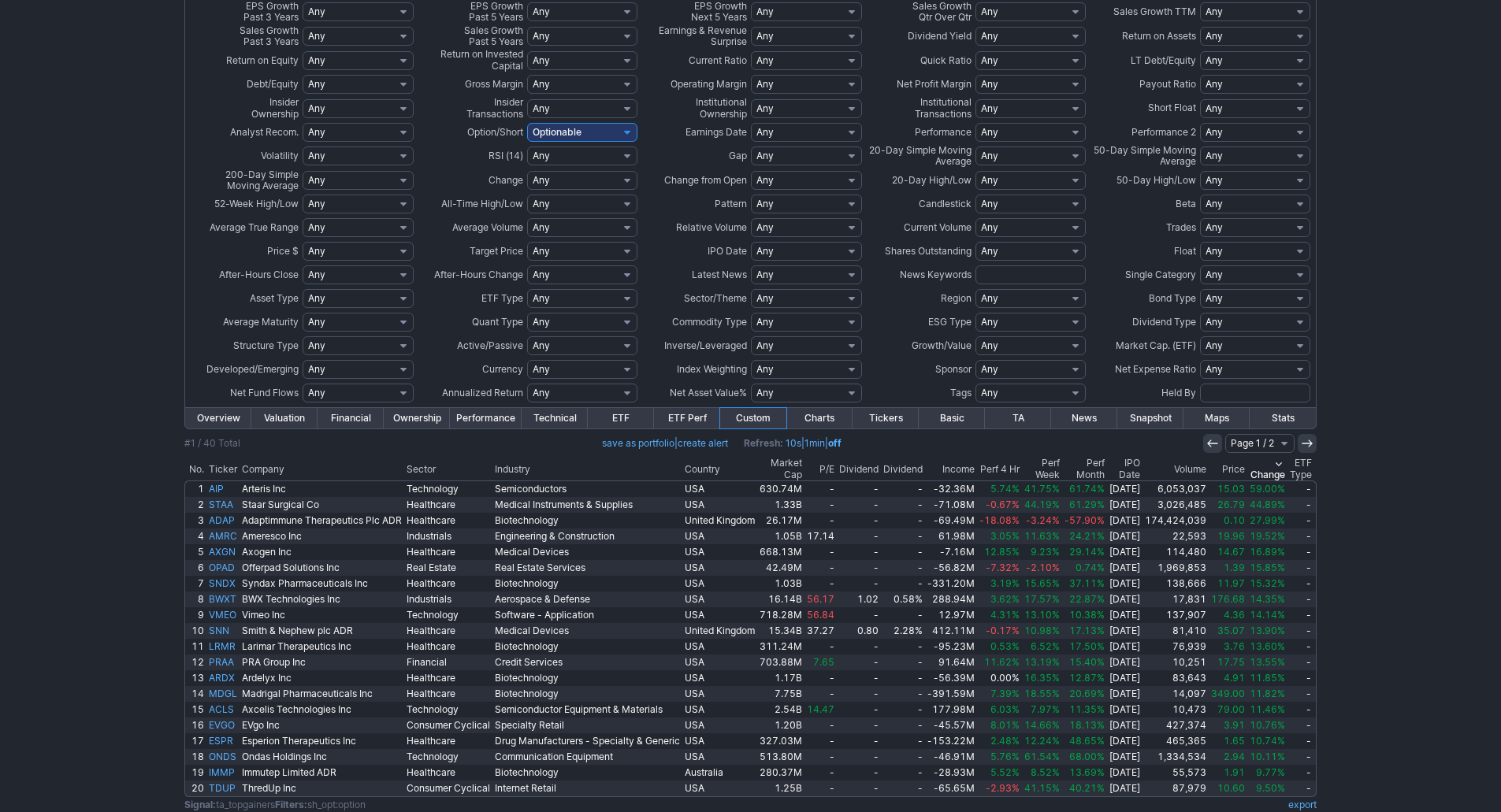 click on "Any 50% Above Price 40% Above Price 30% Above Price 20% Above Price 10% Above Price 5% Above Price Above Price Below Price 5% Below Price 10% Below Price 20% Below Price 30% Below Price 40% Below Price 50% Below Price Custom" at bounding box center (582, 251) 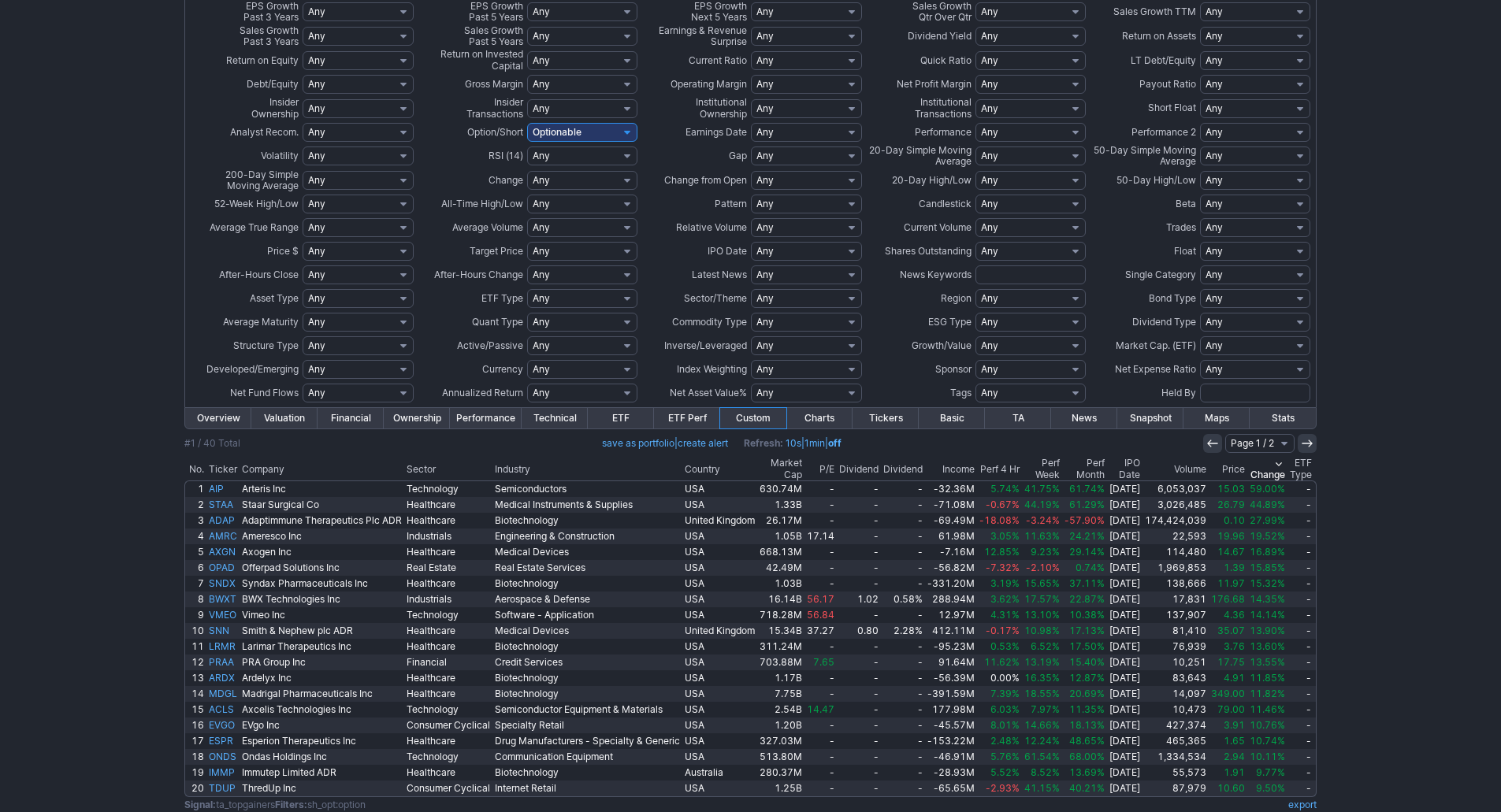 select on "a50" 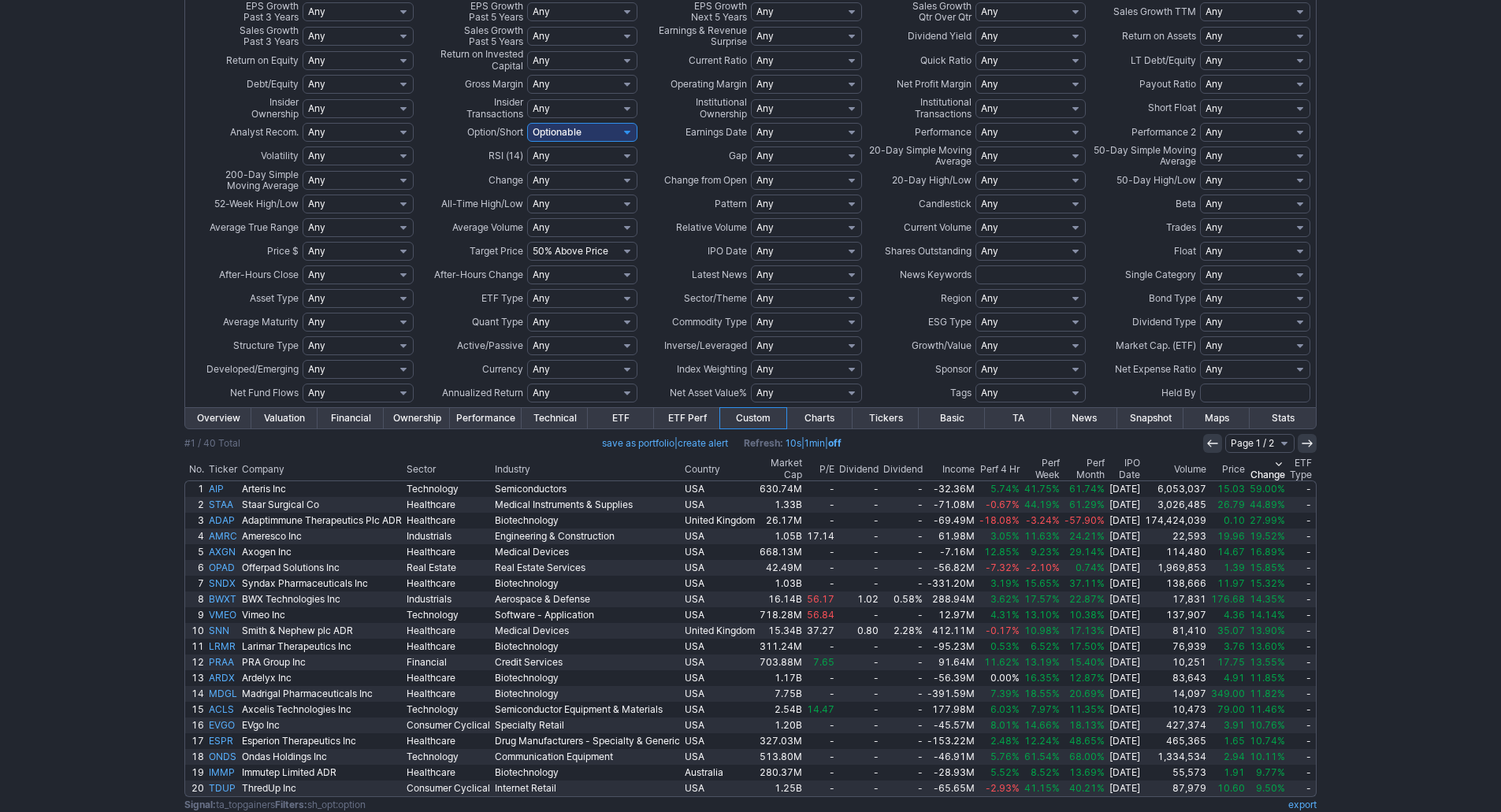 click on "Any 50% Above Price 40% Above Price 30% Above Price 20% Above Price 10% Above Price 5% Above Price Above Price Below Price 5% Below Price 10% Below Price 20% Below Price 30% Below Price 40% Below Price 50% Below Price Custom" at bounding box center [582, 251] 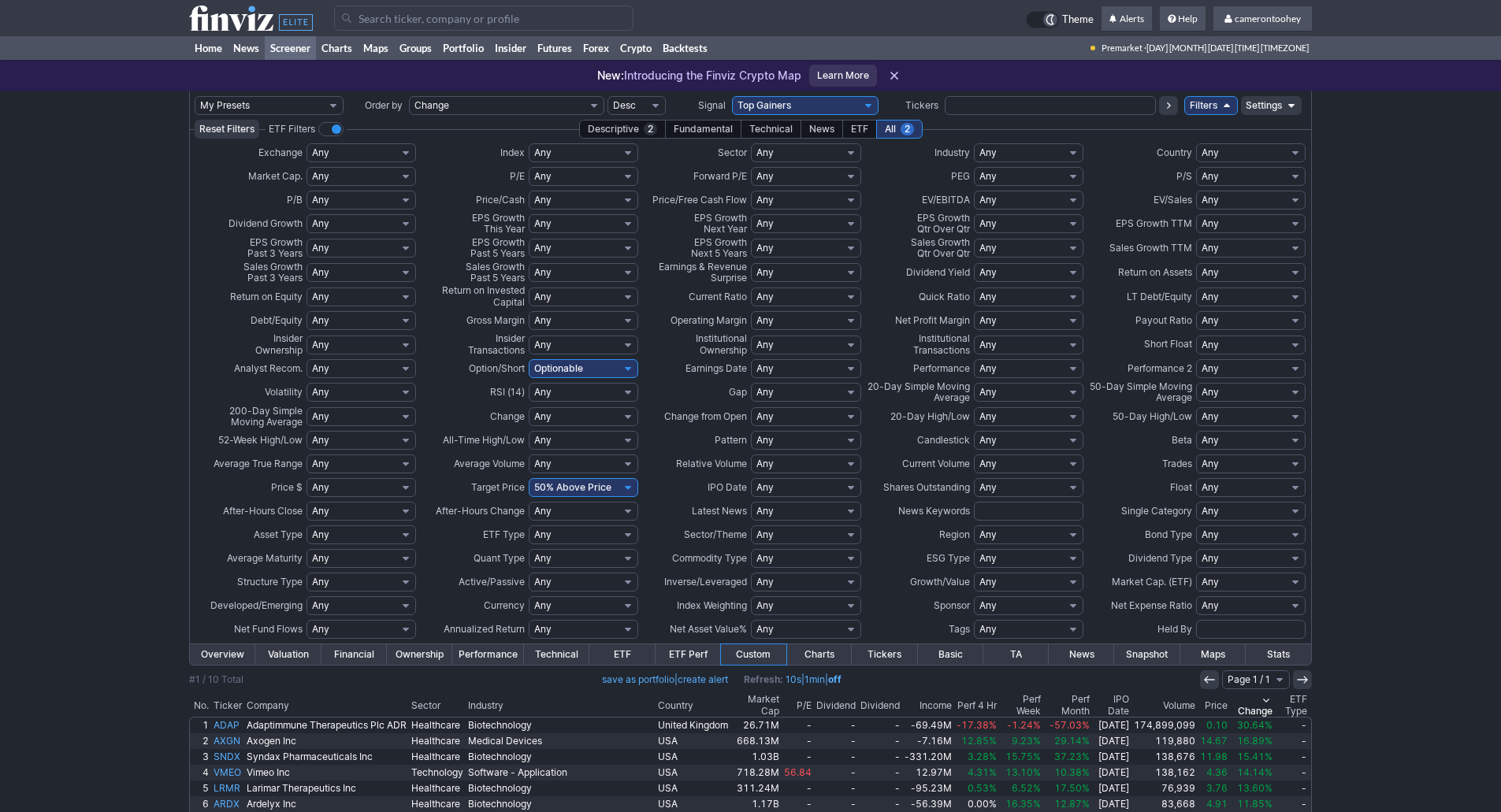 scroll, scrollTop: 0, scrollLeft: 0, axis: both 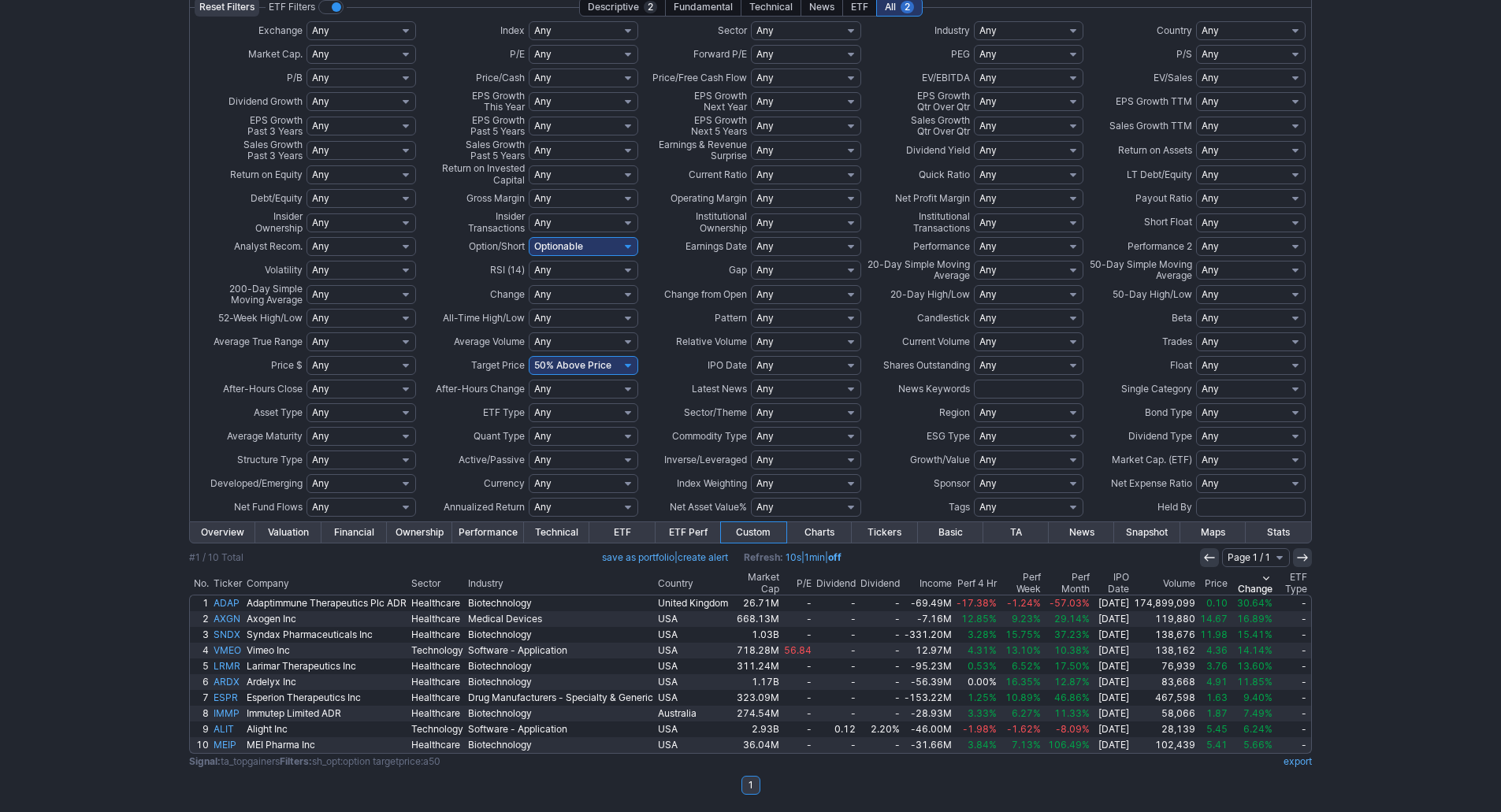 click on "Any Optionable Shortable Not optionable Not shortable Optionable and shortable Optionable and not shortable Not optionable and shortable Not optionable and not shortable Short sale restricted Not short sale restricted Halted Not halted Over 10K available to short Over 100K available to short Over 1M available to short Over 10M available to short Over $1M available to short Over $10M available to short Over $100M available to short Over $1B available to short Custom" at bounding box center (583, 247) 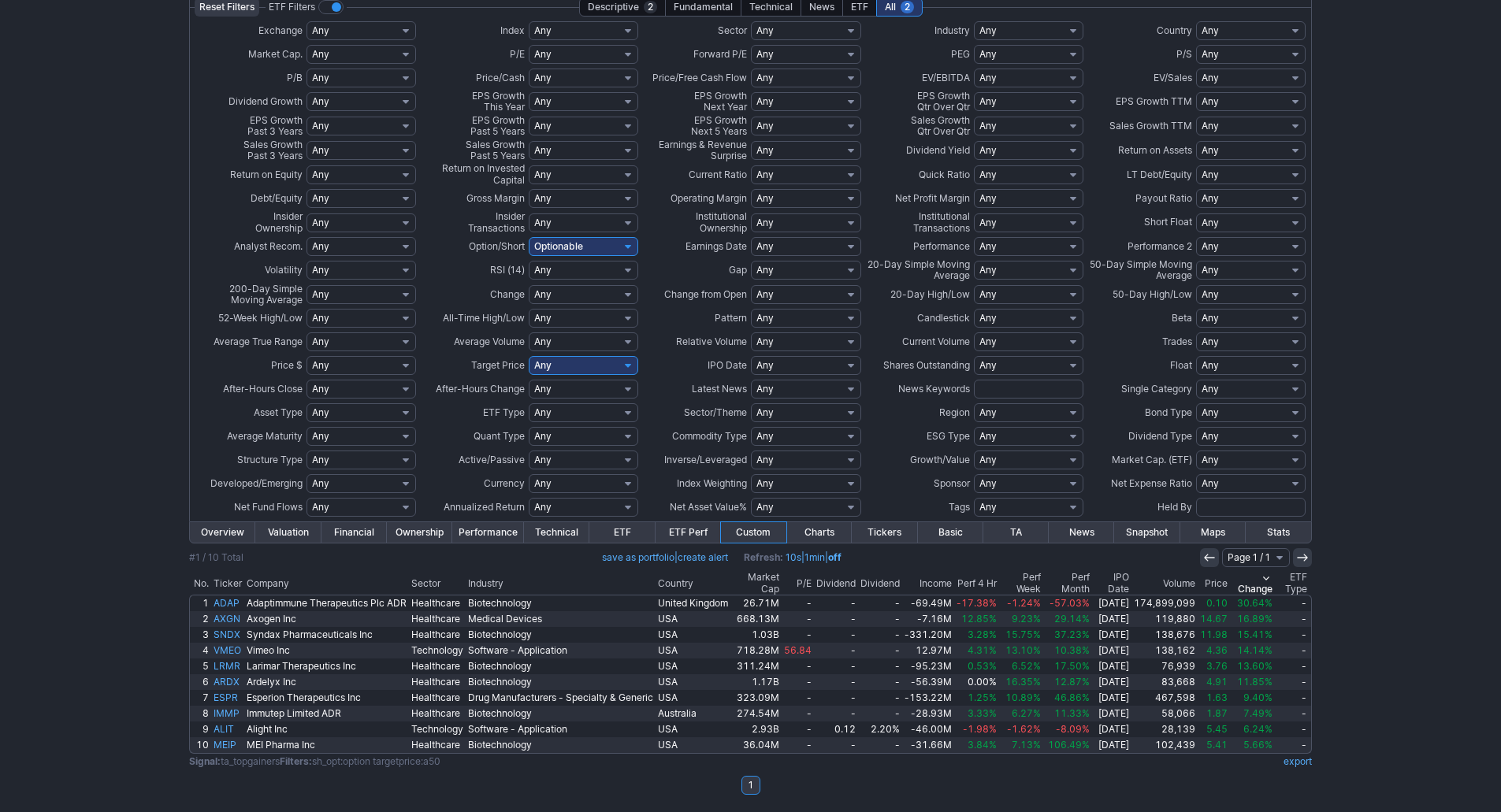 click on "Any 50% Above Price 40% Above Price 30% Above Price 20% Above Price 10% Above Price 5% Above Price Above Price Below Price 5% Below Price 10% Below Price 20% Below Price 30% Below Price 40% Below Price 50% Below Price Custom" at bounding box center (583, 365) 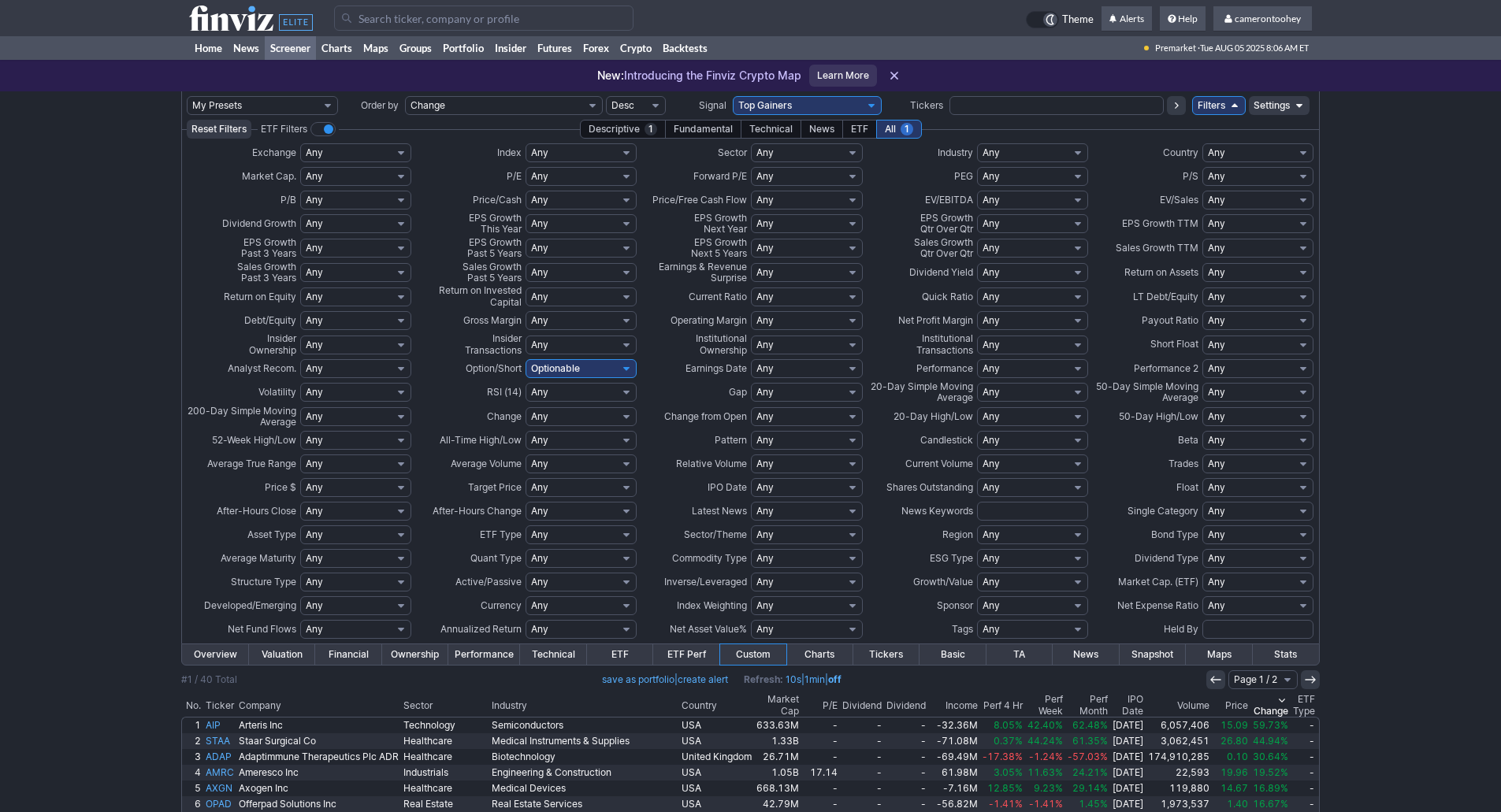scroll, scrollTop: 0, scrollLeft: 0, axis: both 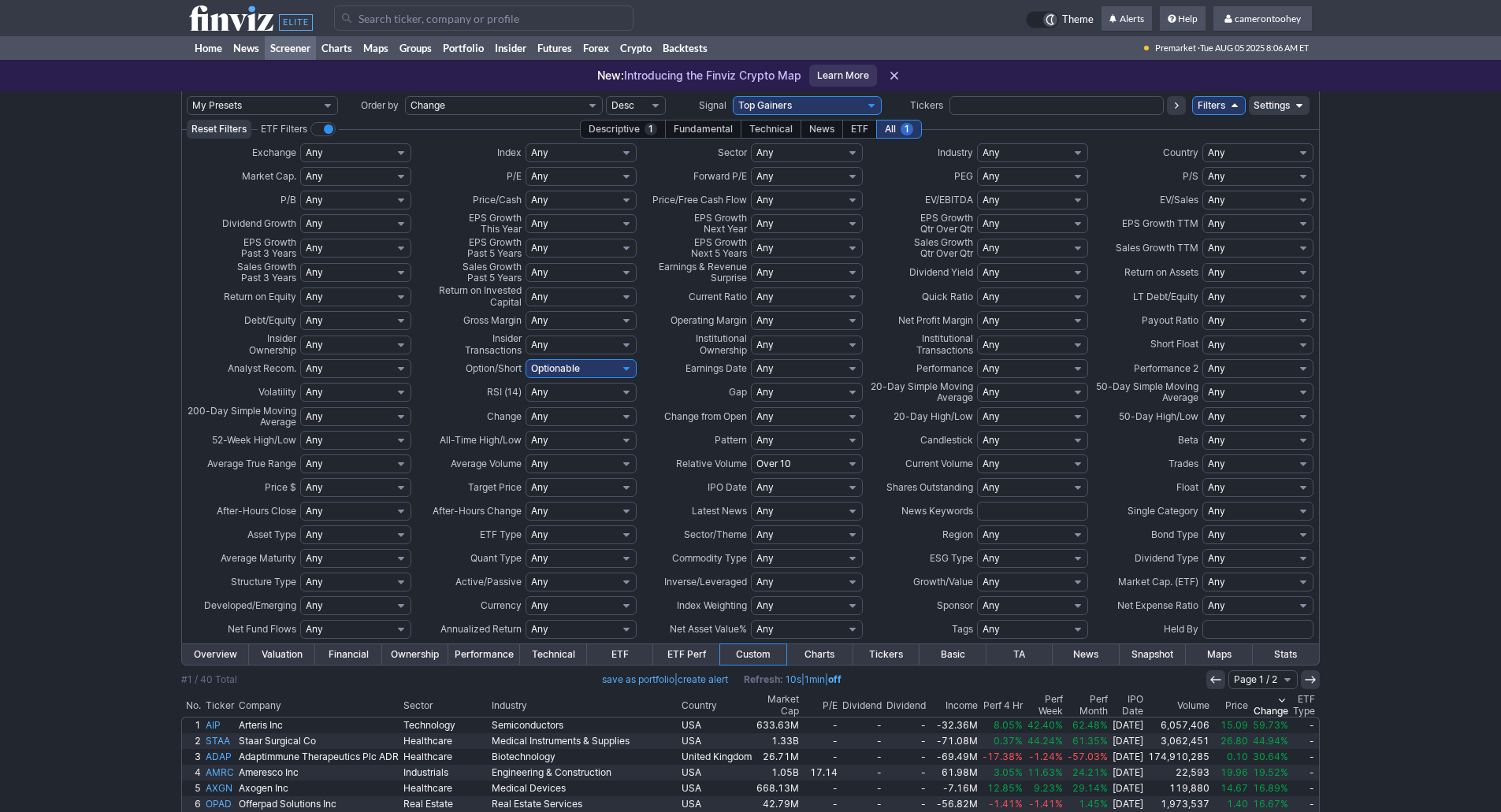 click on "Any Over 10 Over 5 Over 3 Over 2 Over 1.5 Over 1 Over 0.75 Over 0.5 Over 0.25 Under 2 Under 1.5 Under 1 Under 0.75 Under 0.5 Under 0.25 Under 0.1 Custom" at bounding box center (806, 464) 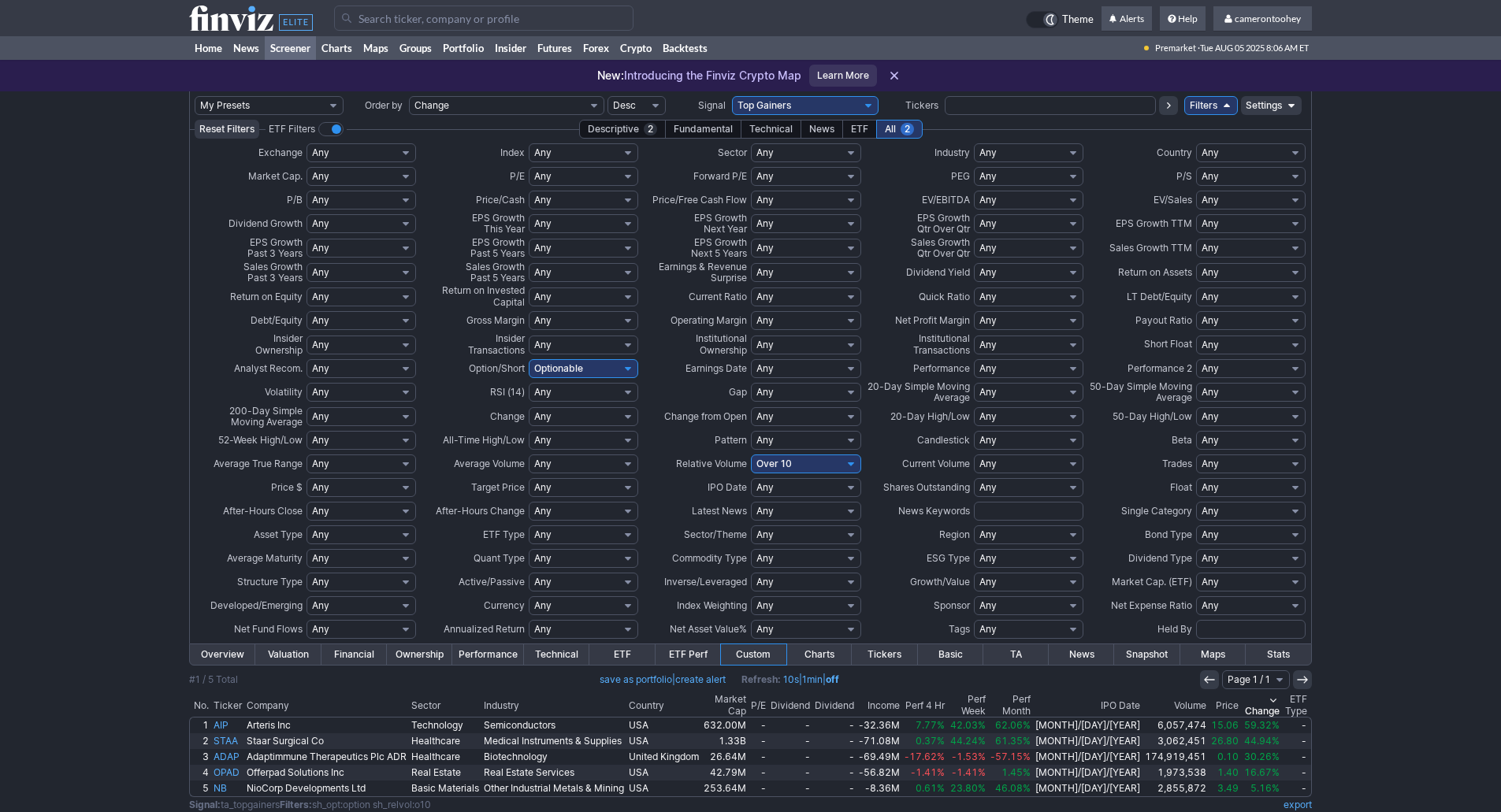 scroll, scrollTop: 0, scrollLeft: 0, axis: both 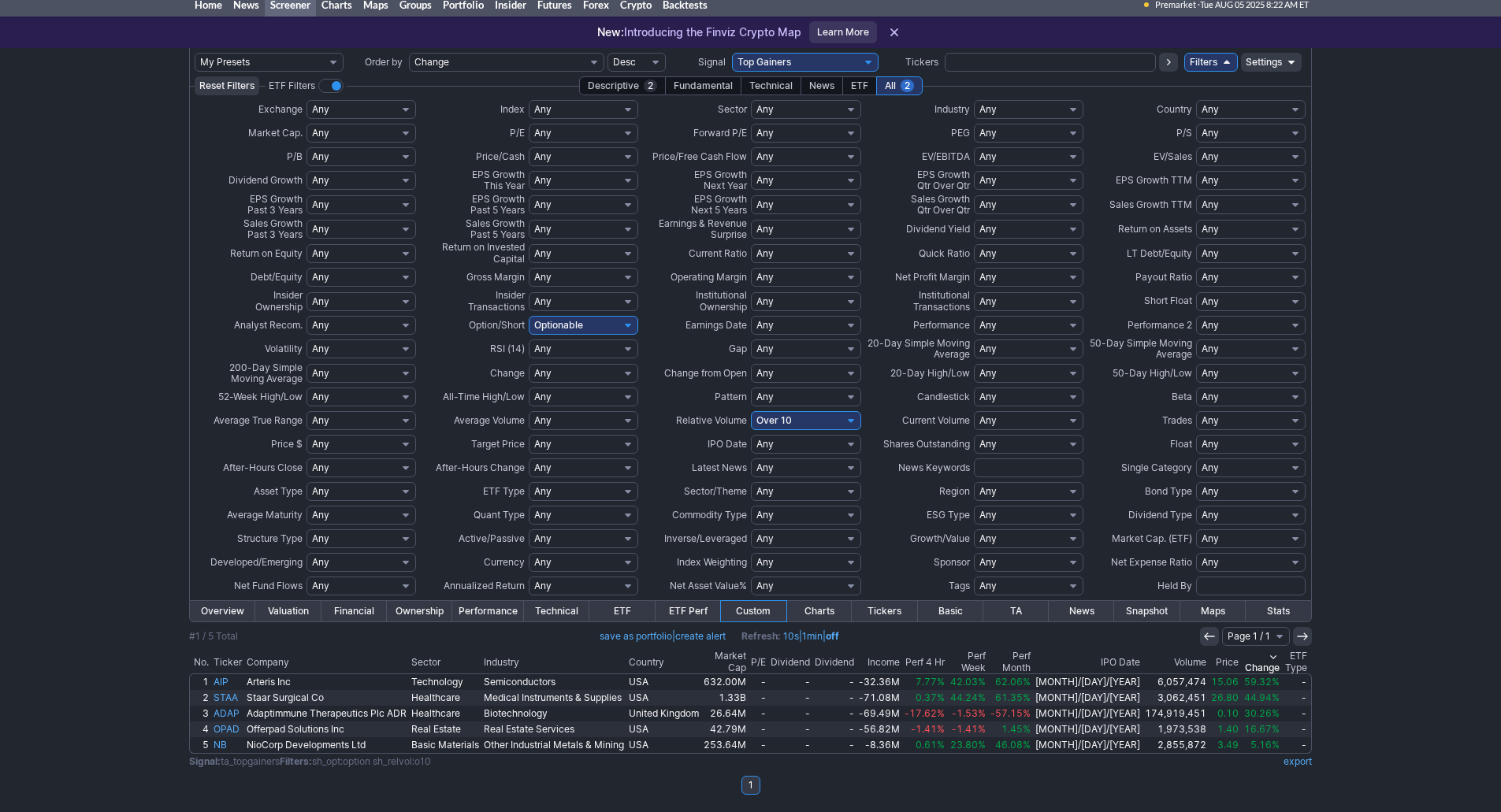 drag, startPoint x: 790, startPoint y: 421, endPoint x: 799, endPoint y: 427, distance: 10.816654 